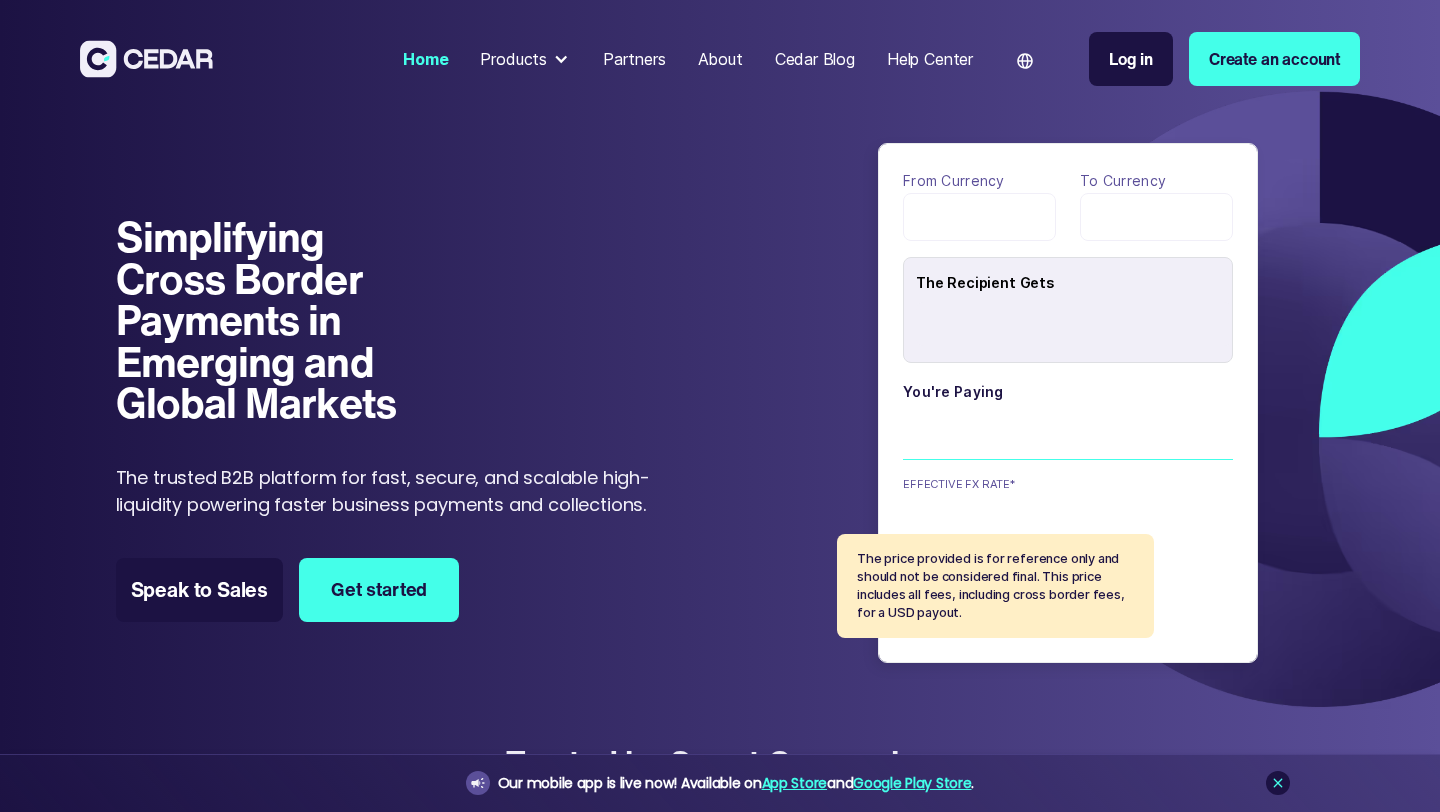 scroll, scrollTop: 0, scrollLeft: 0, axis: both 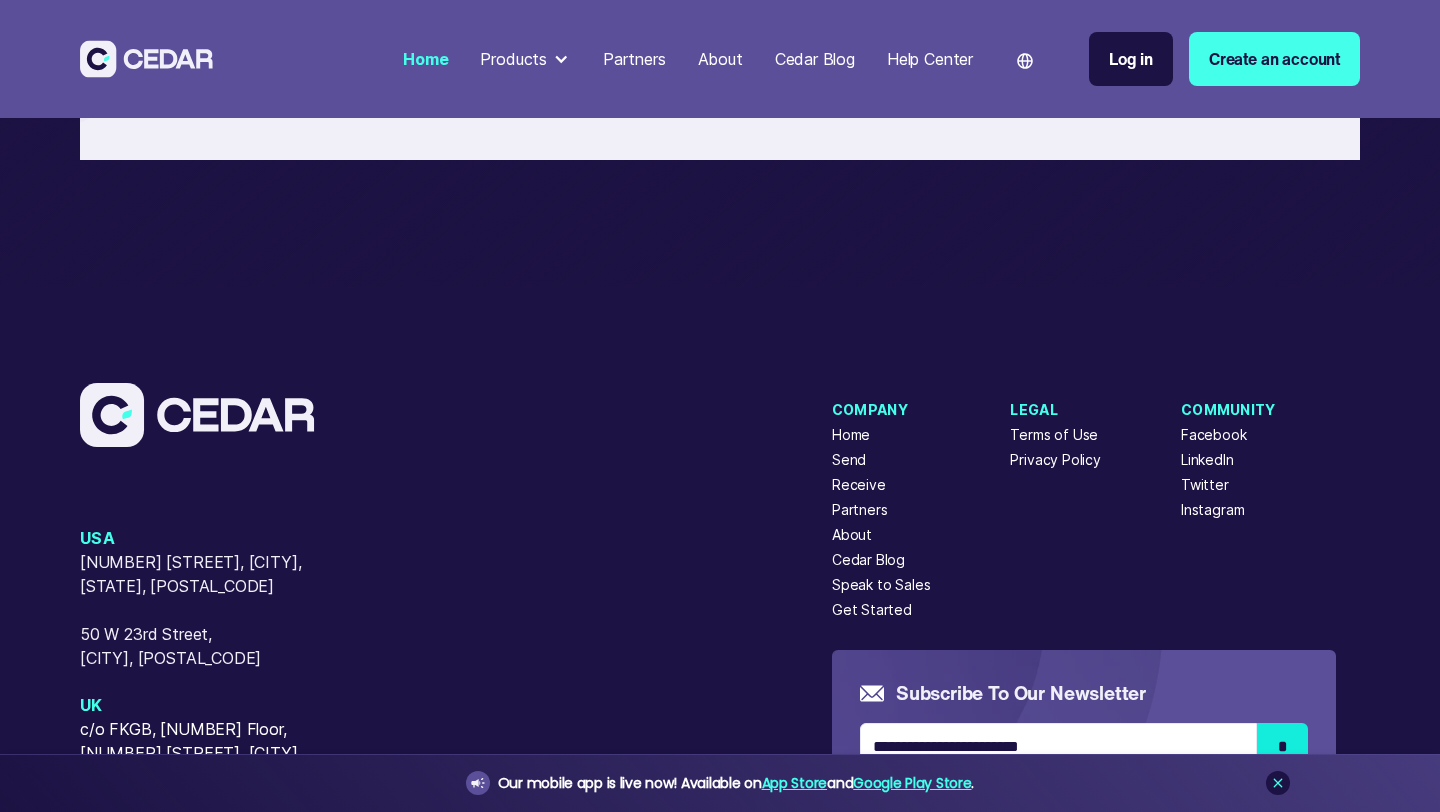 type on "******" 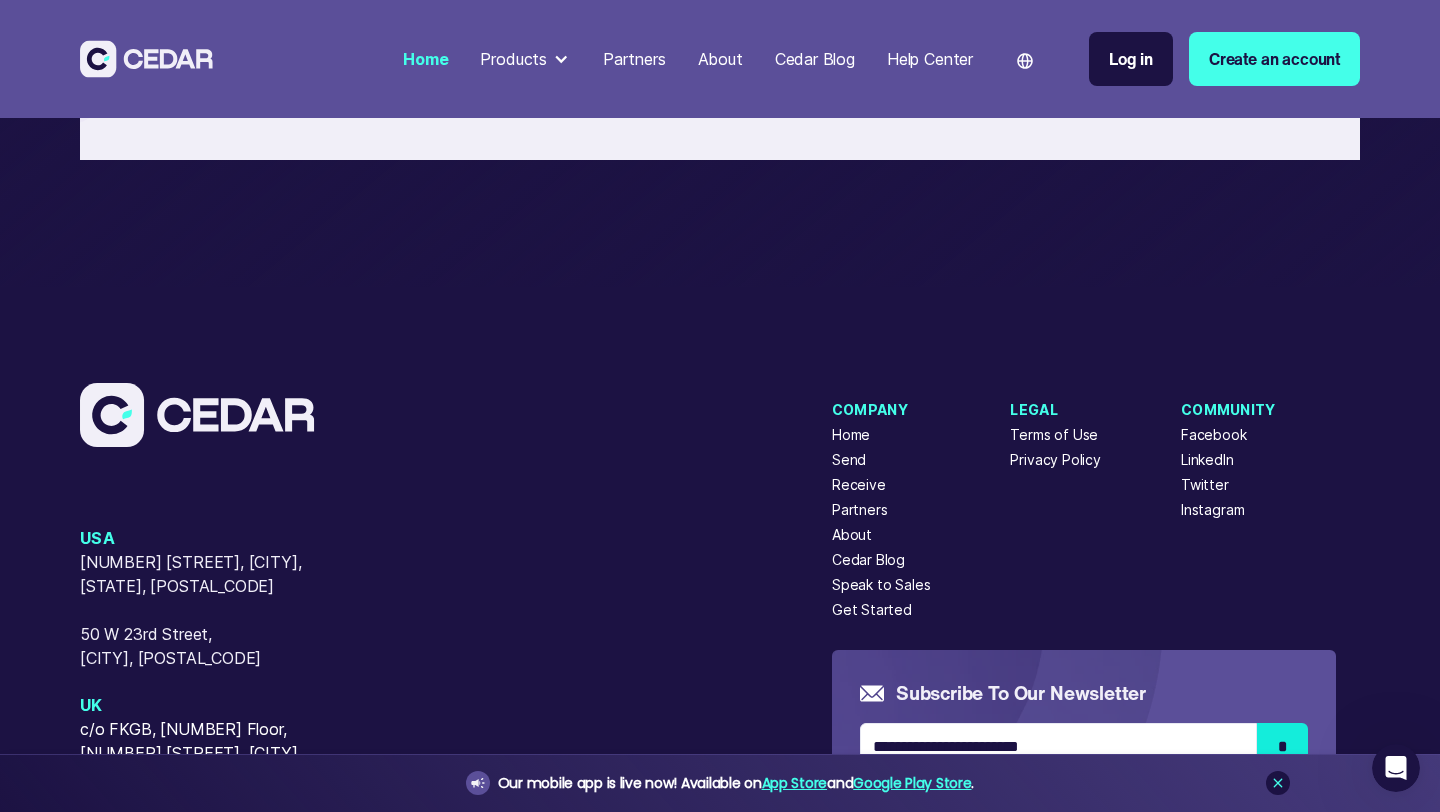 scroll, scrollTop: 0, scrollLeft: 0, axis: both 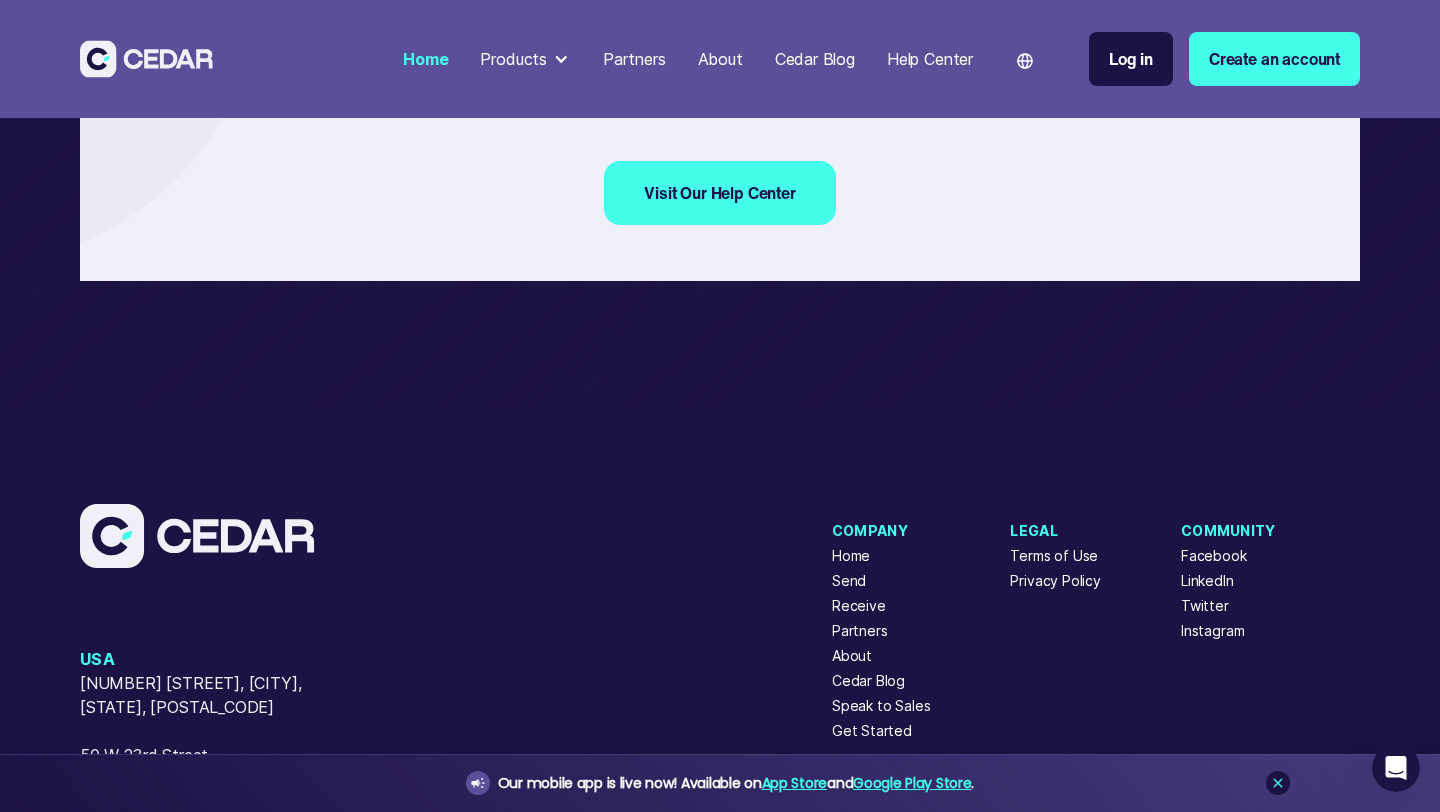 click at bounding box center (1025, 61) 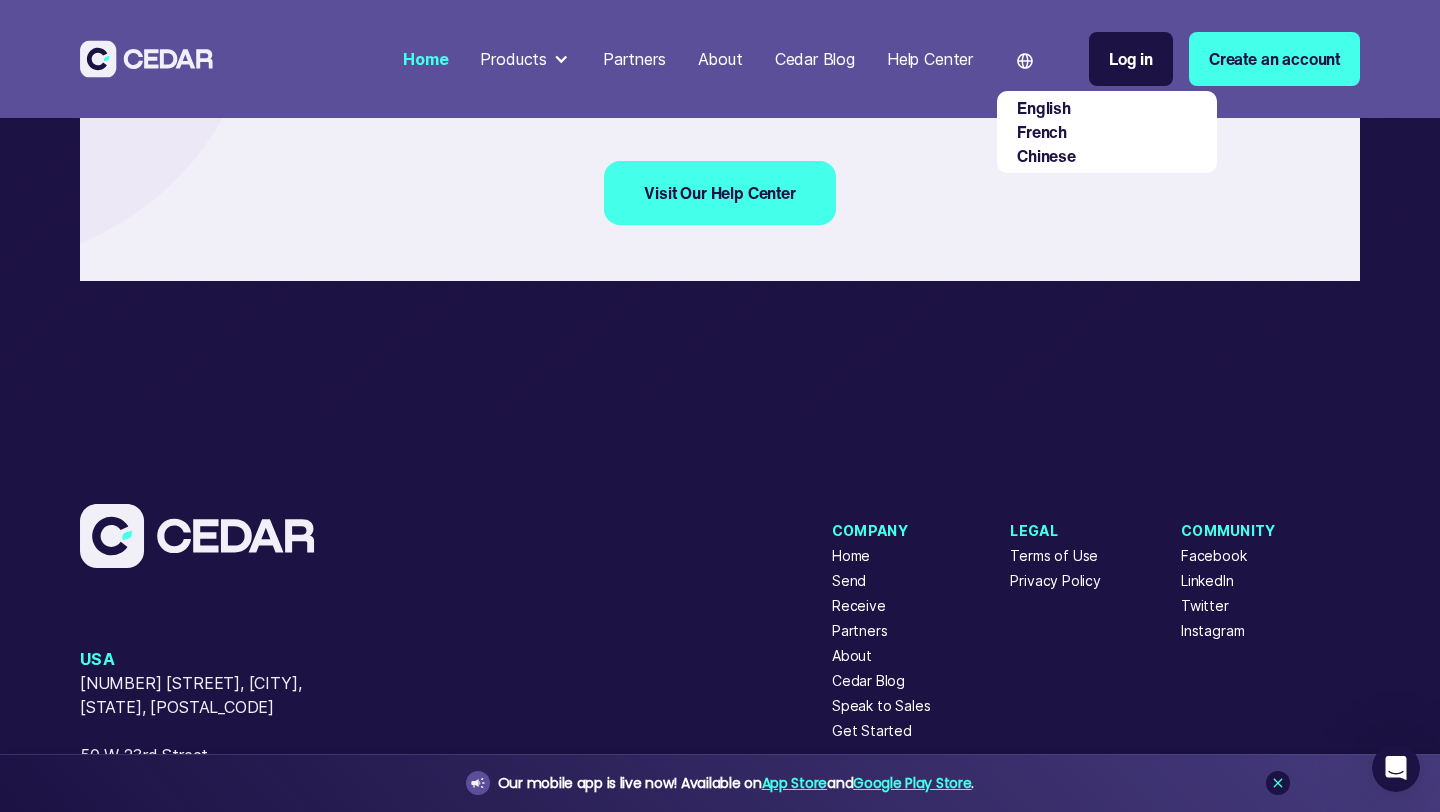 click at bounding box center (1025, 61) 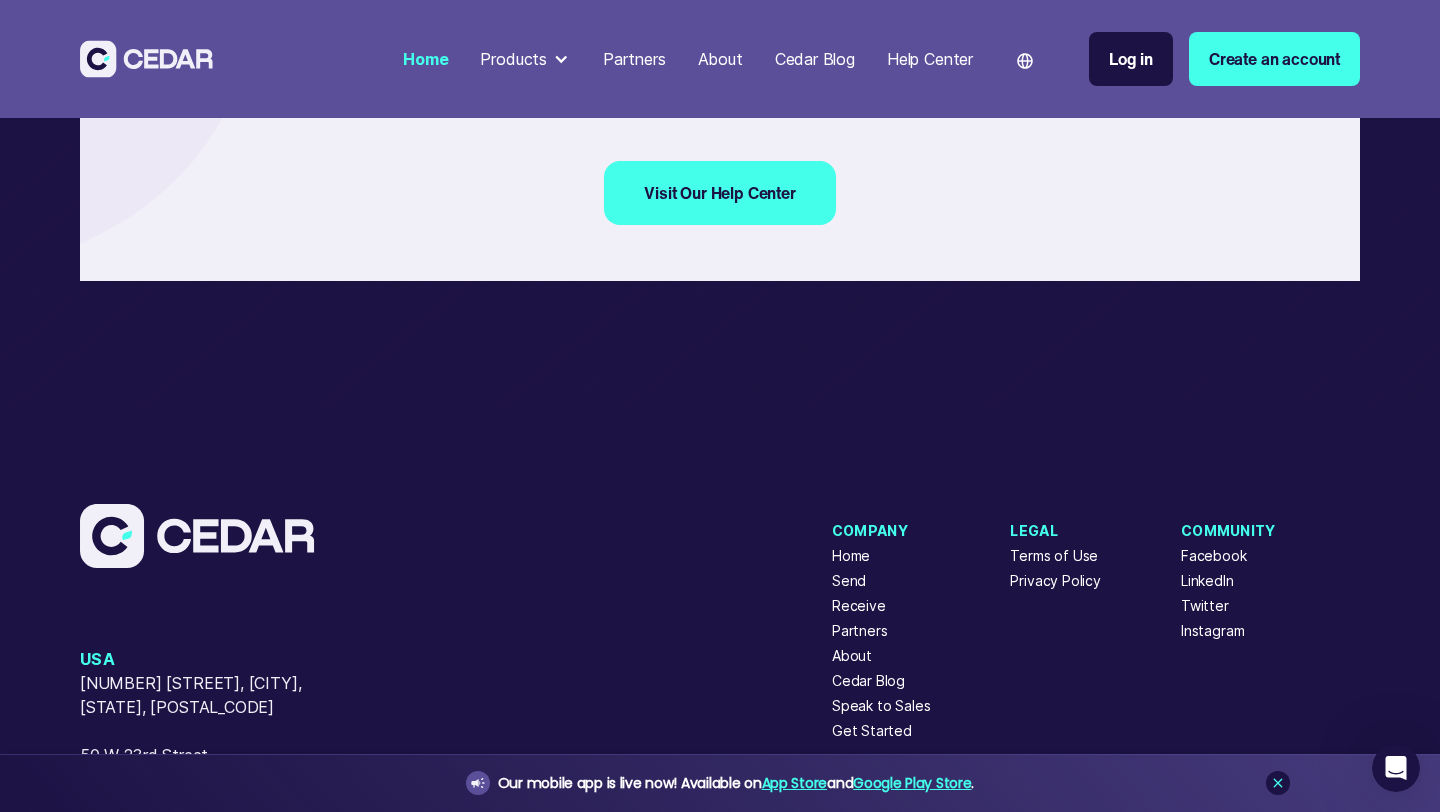 click on "Products" at bounding box center (525, 59) 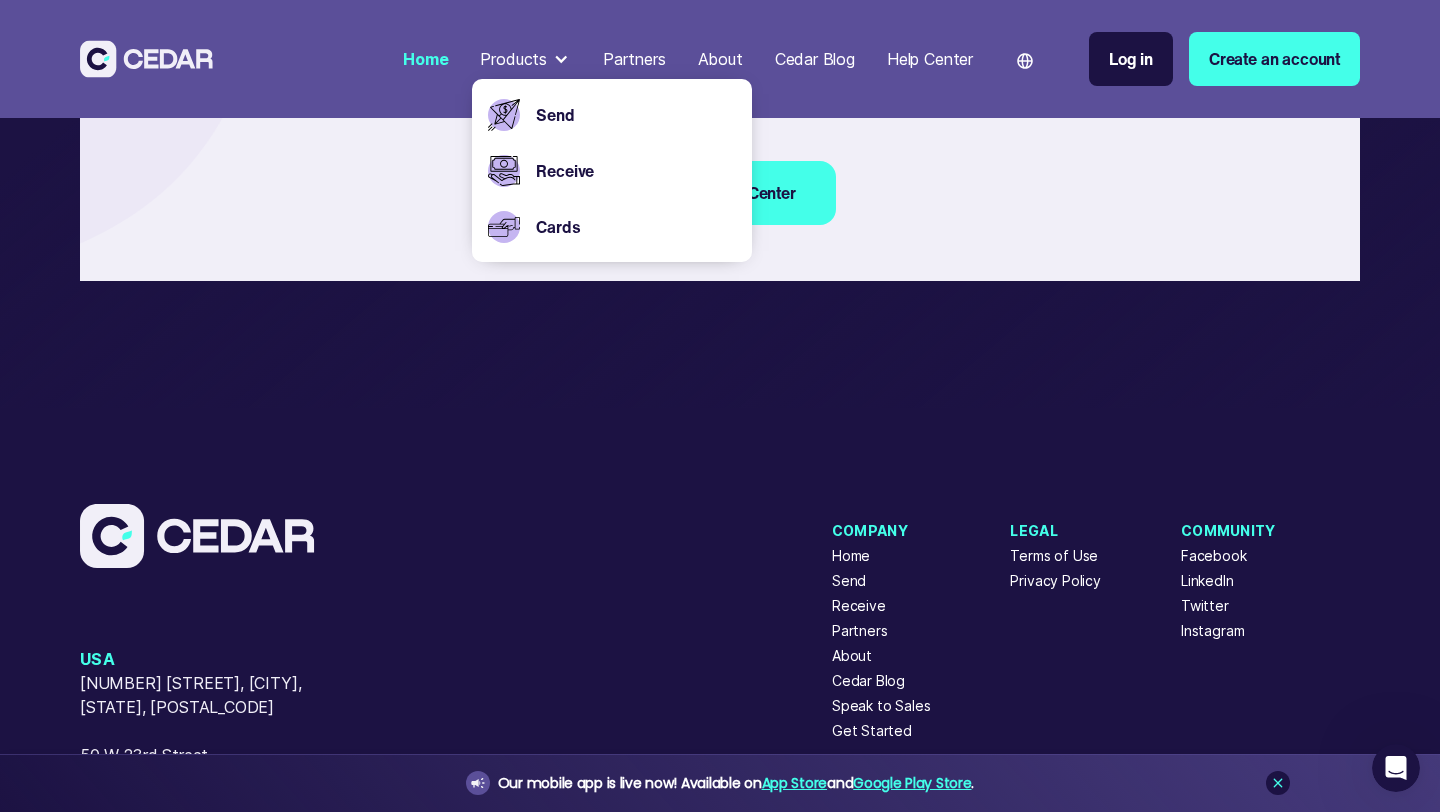click on "Partners" at bounding box center [634, 59] 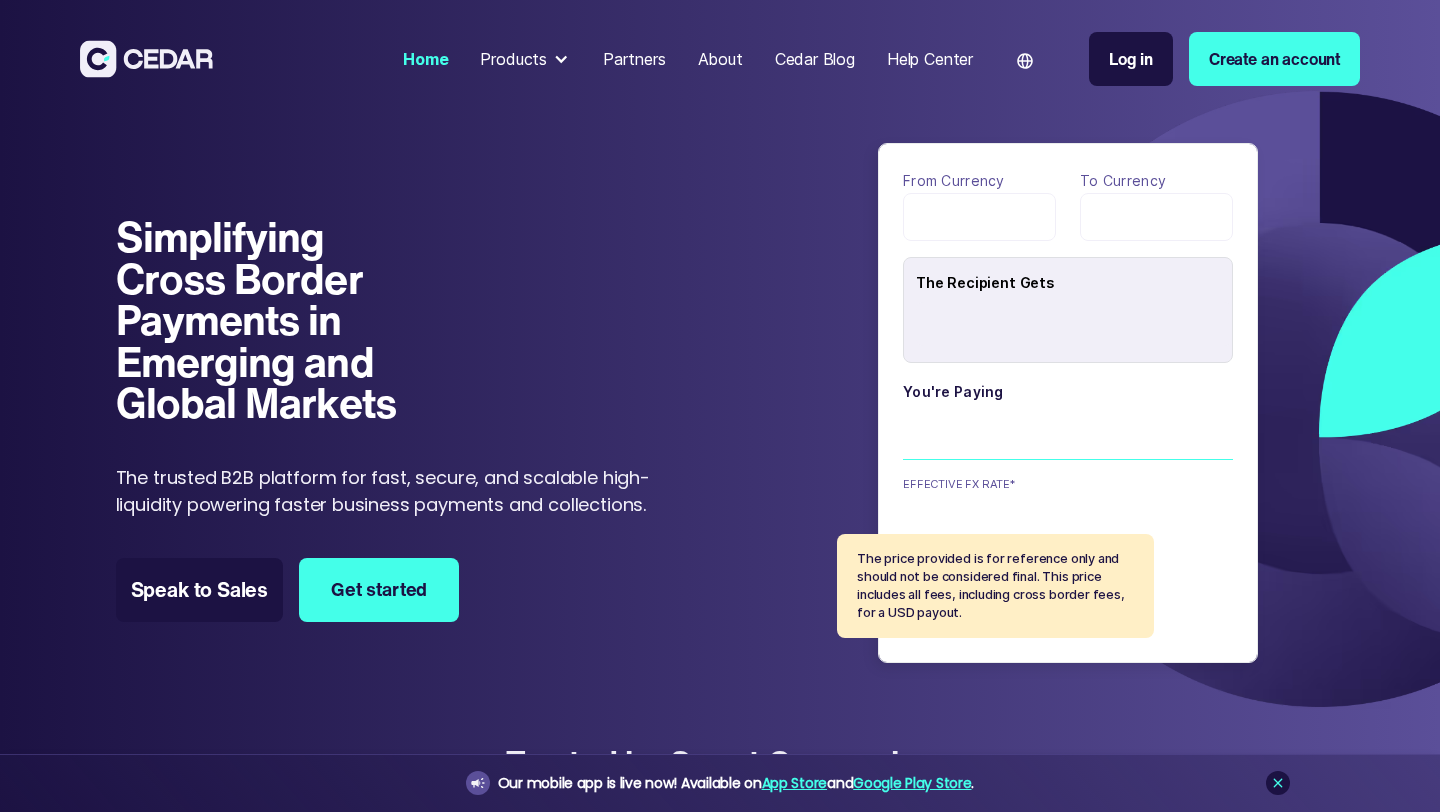 scroll, scrollTop: 0, scrollLeft: 0, axis: both 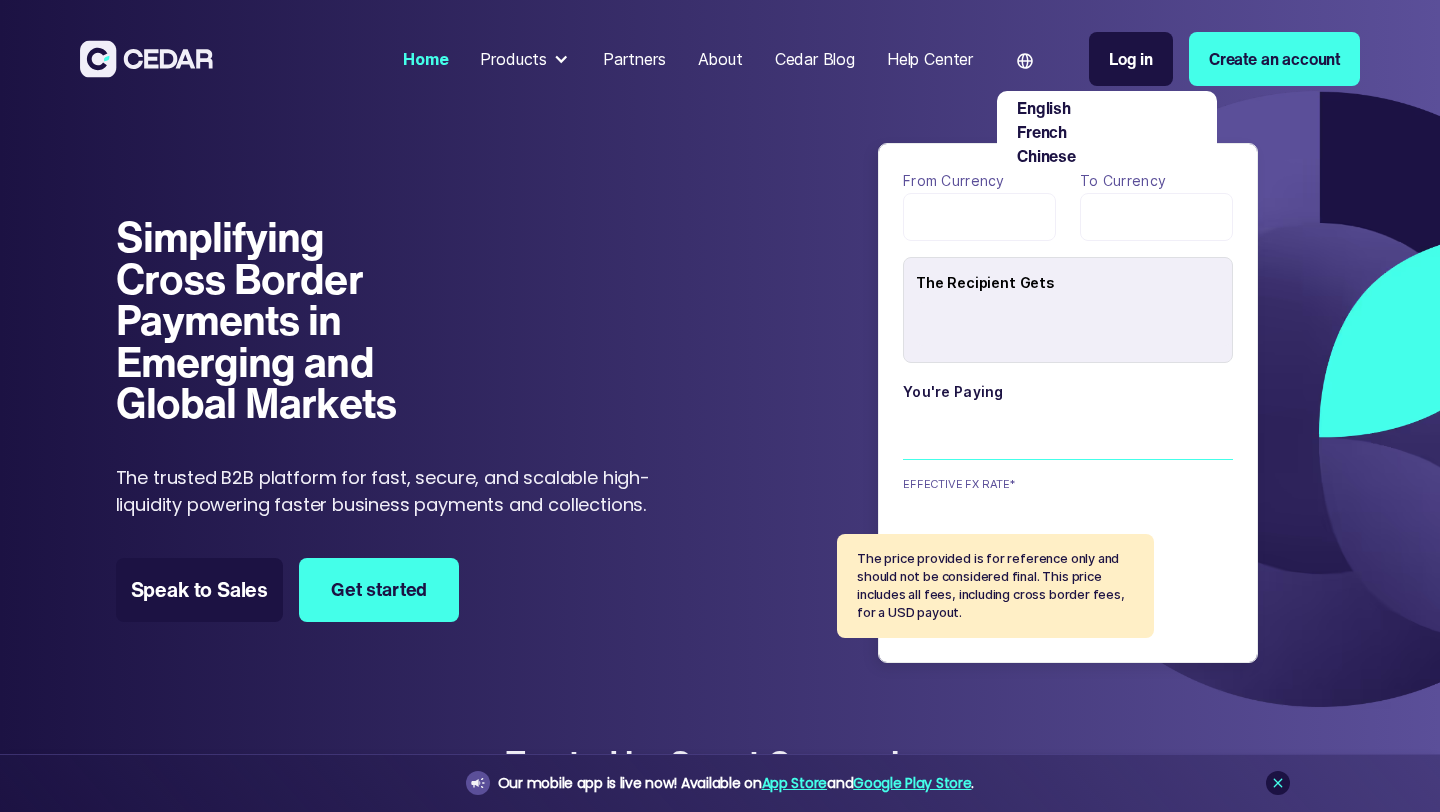 click at bounding box center (1025, 61) 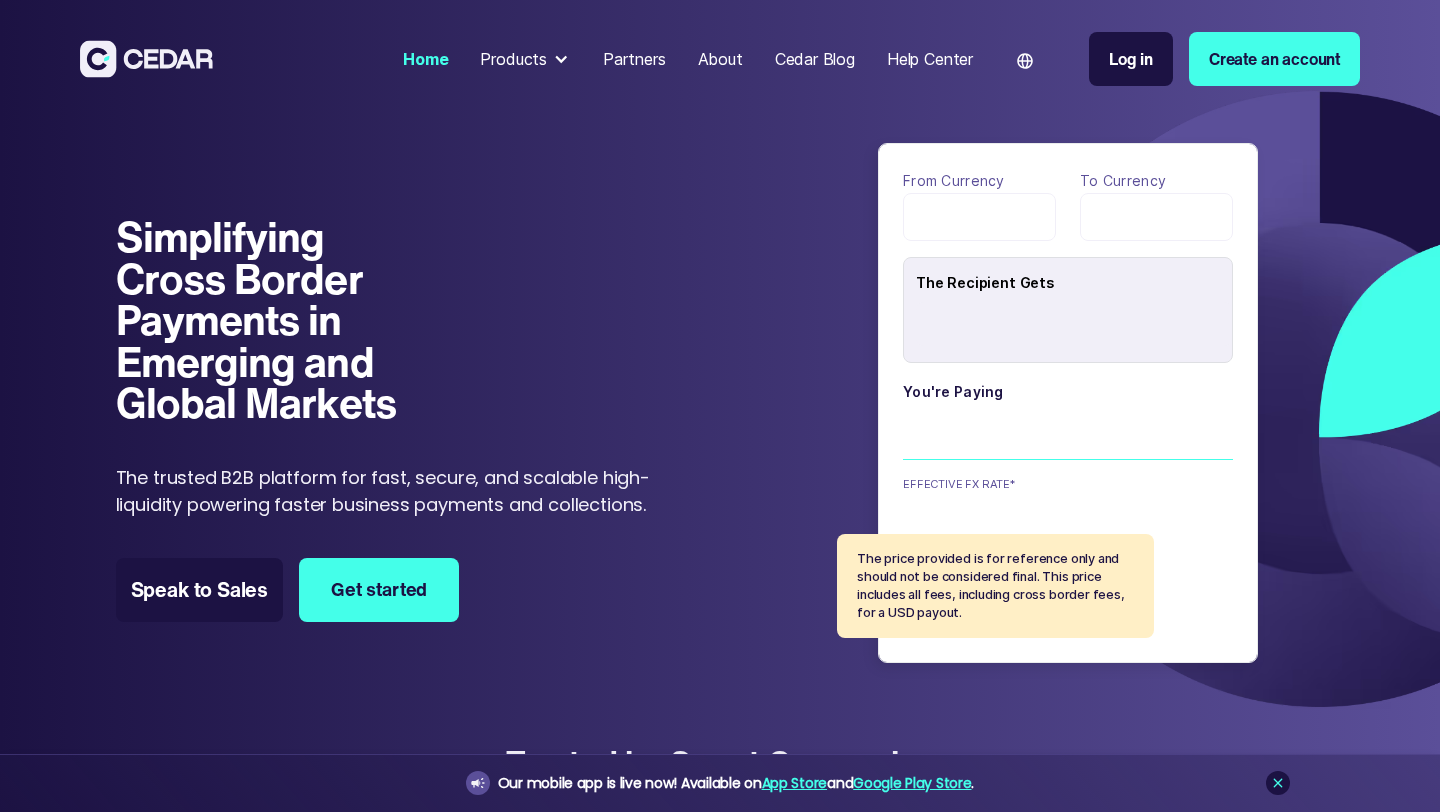 type on "******" 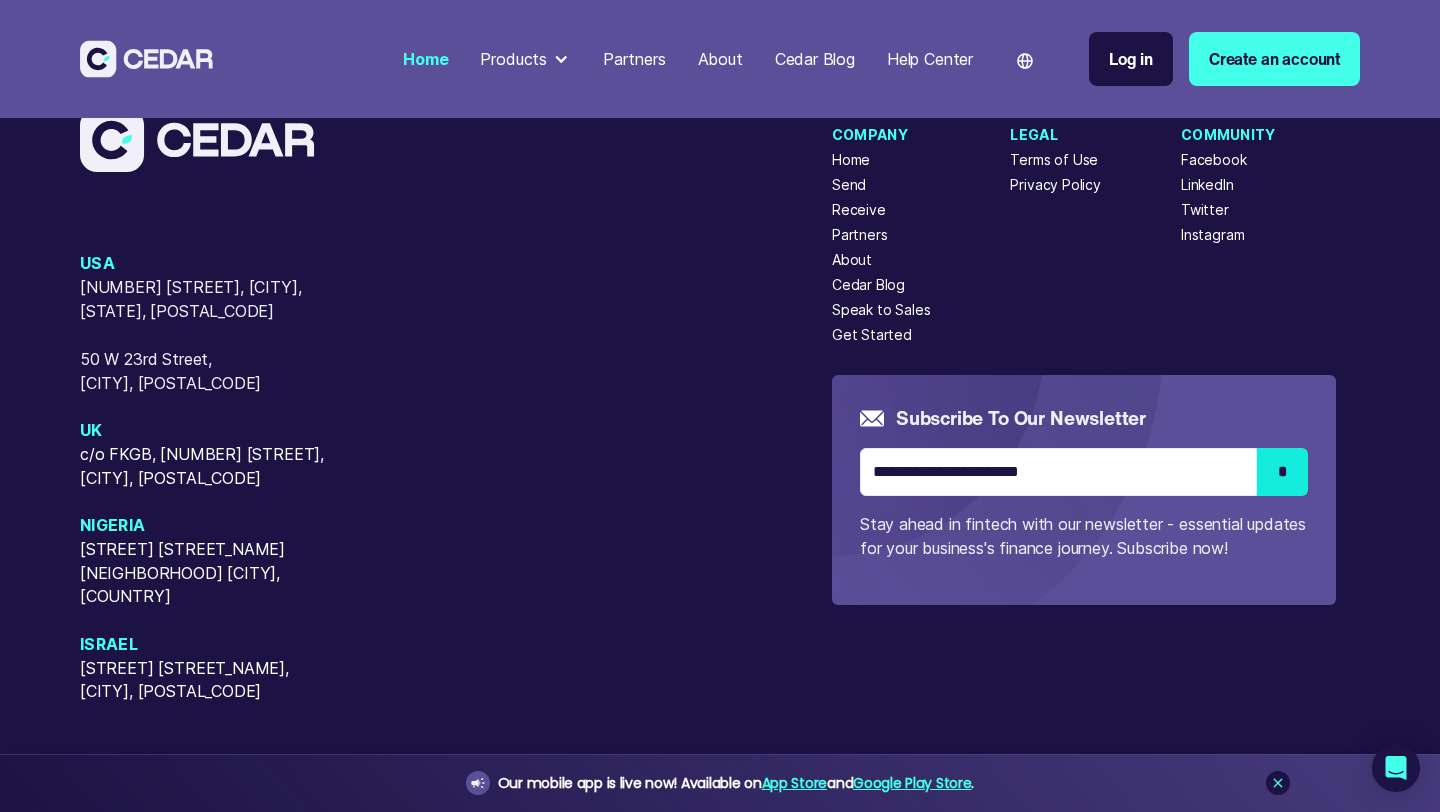 scroll, scrollTop: 8111, scrollLeft: 0, axis: vertical 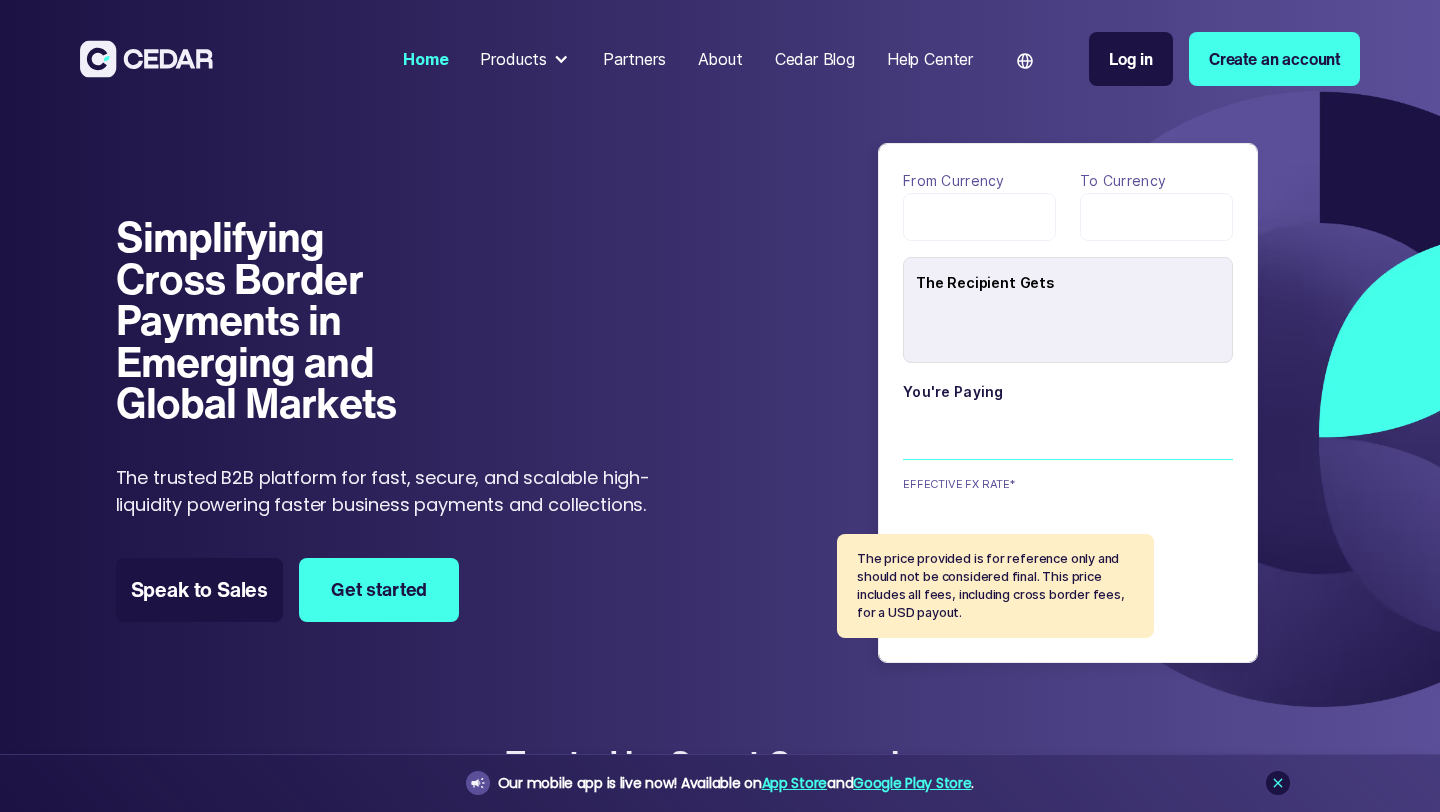 click on "About" at bounding box center [720, 59] 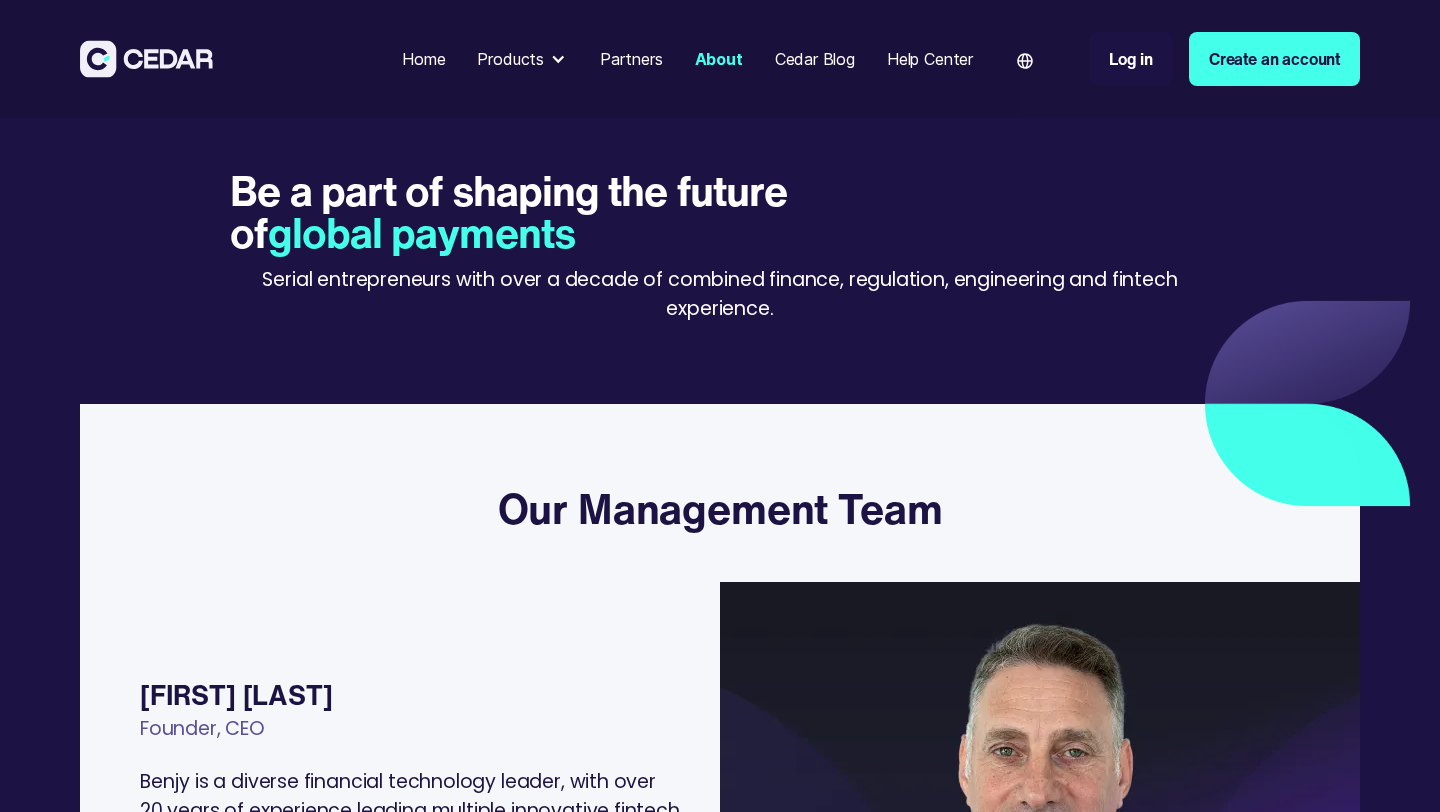 scroll, scrollTop: 345, scrollLeft: 0, axis: vertical 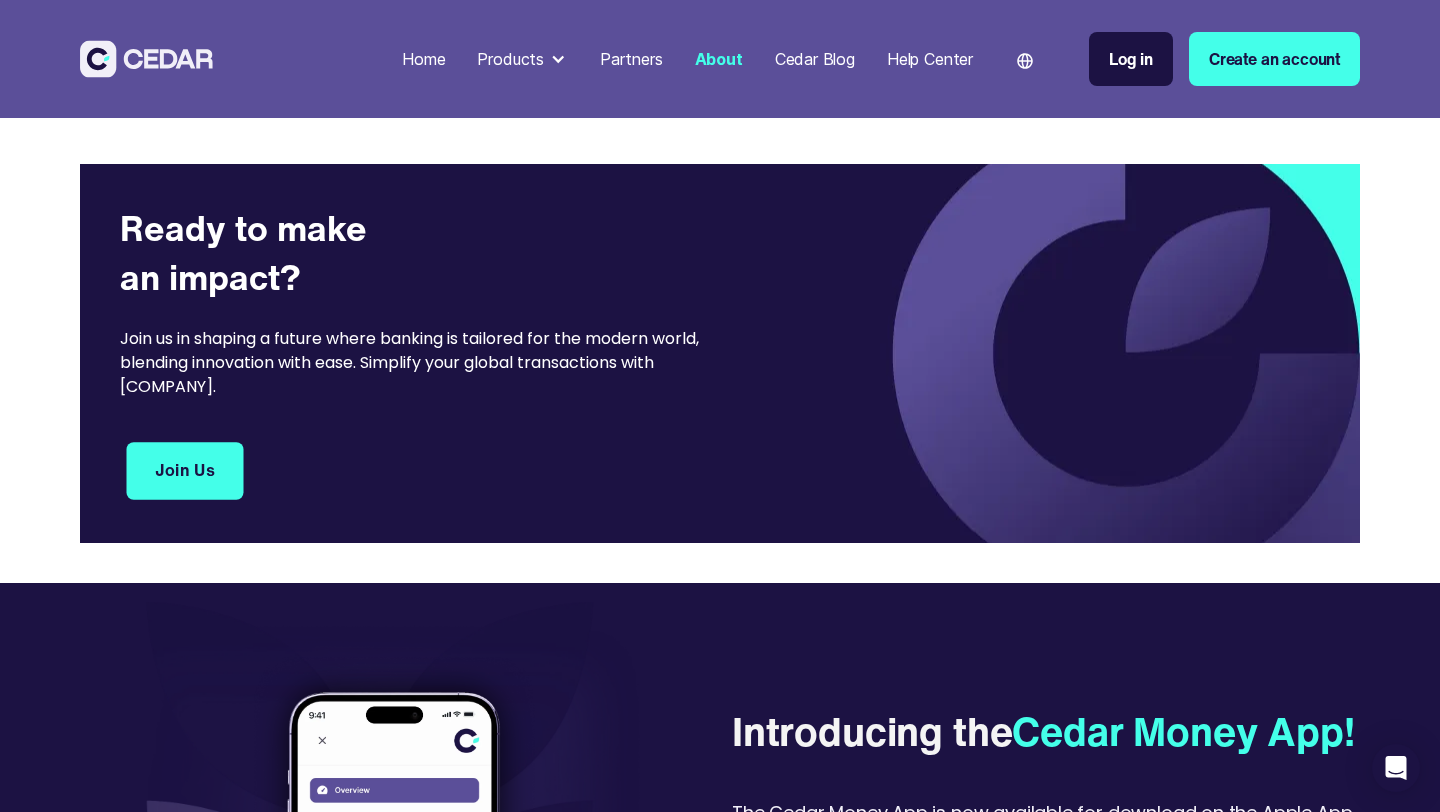 click on "Join Us" at bounding box center [185, 471] 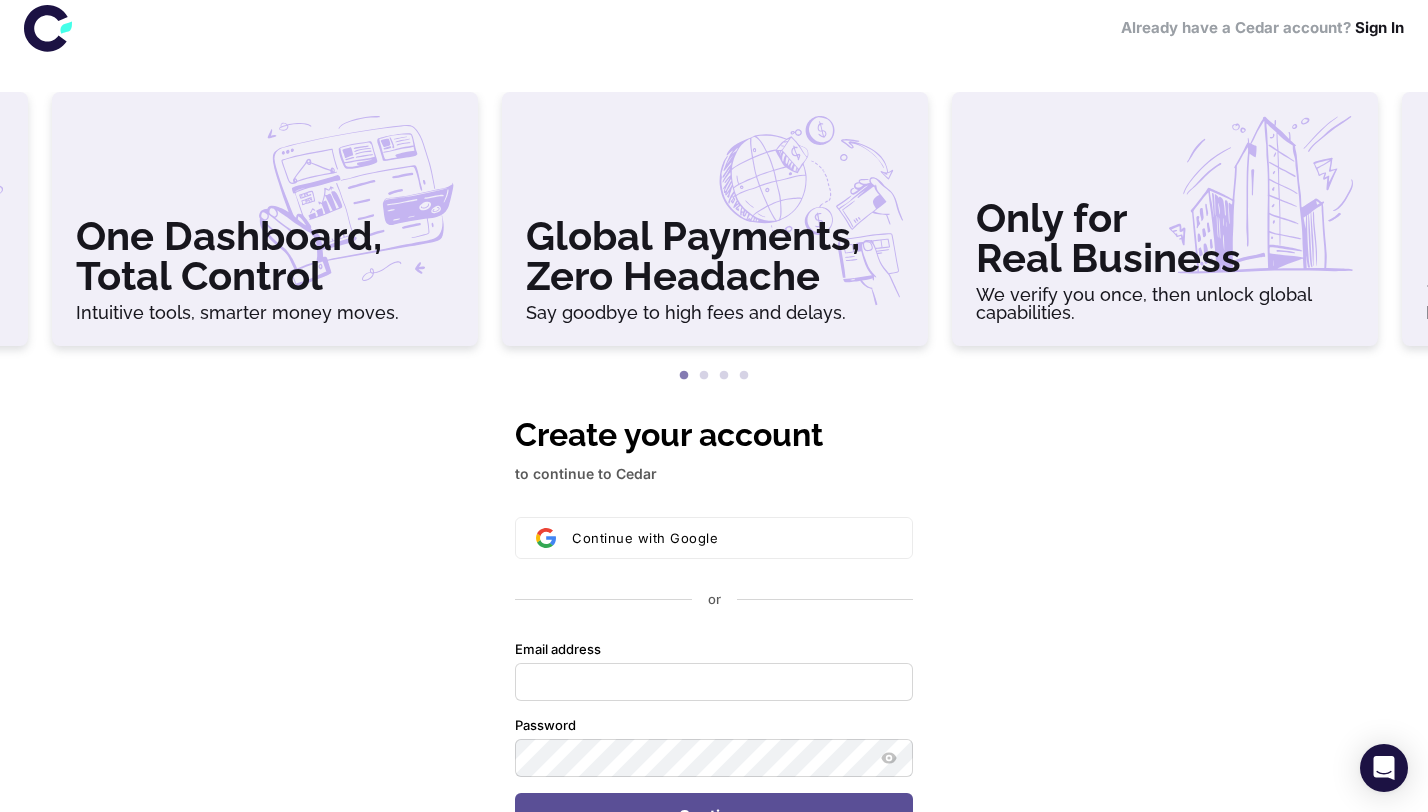 scroll, scrollTop: 0, scrollLeft: 0, axis: both 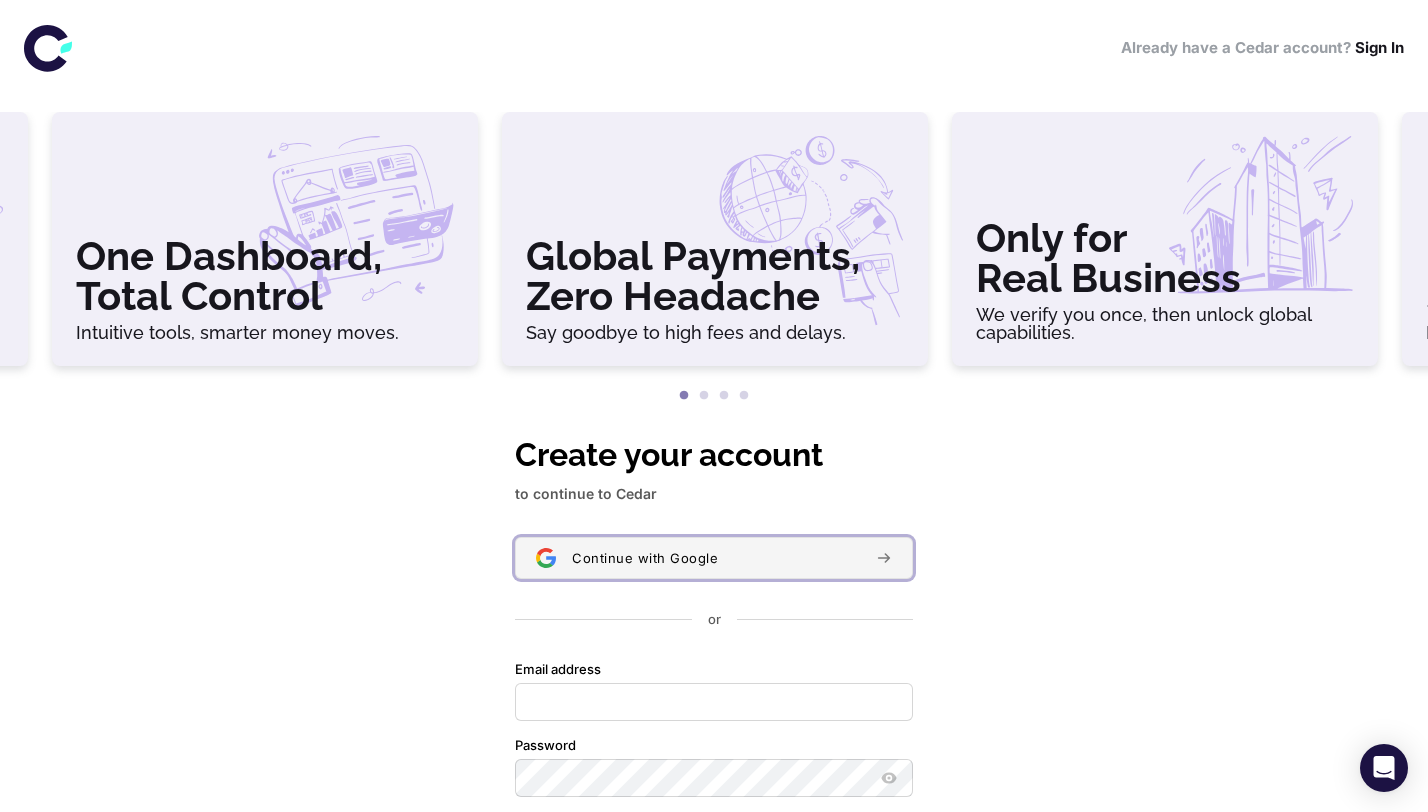 click on "Continue with Google" at bounding box center [714, 558] 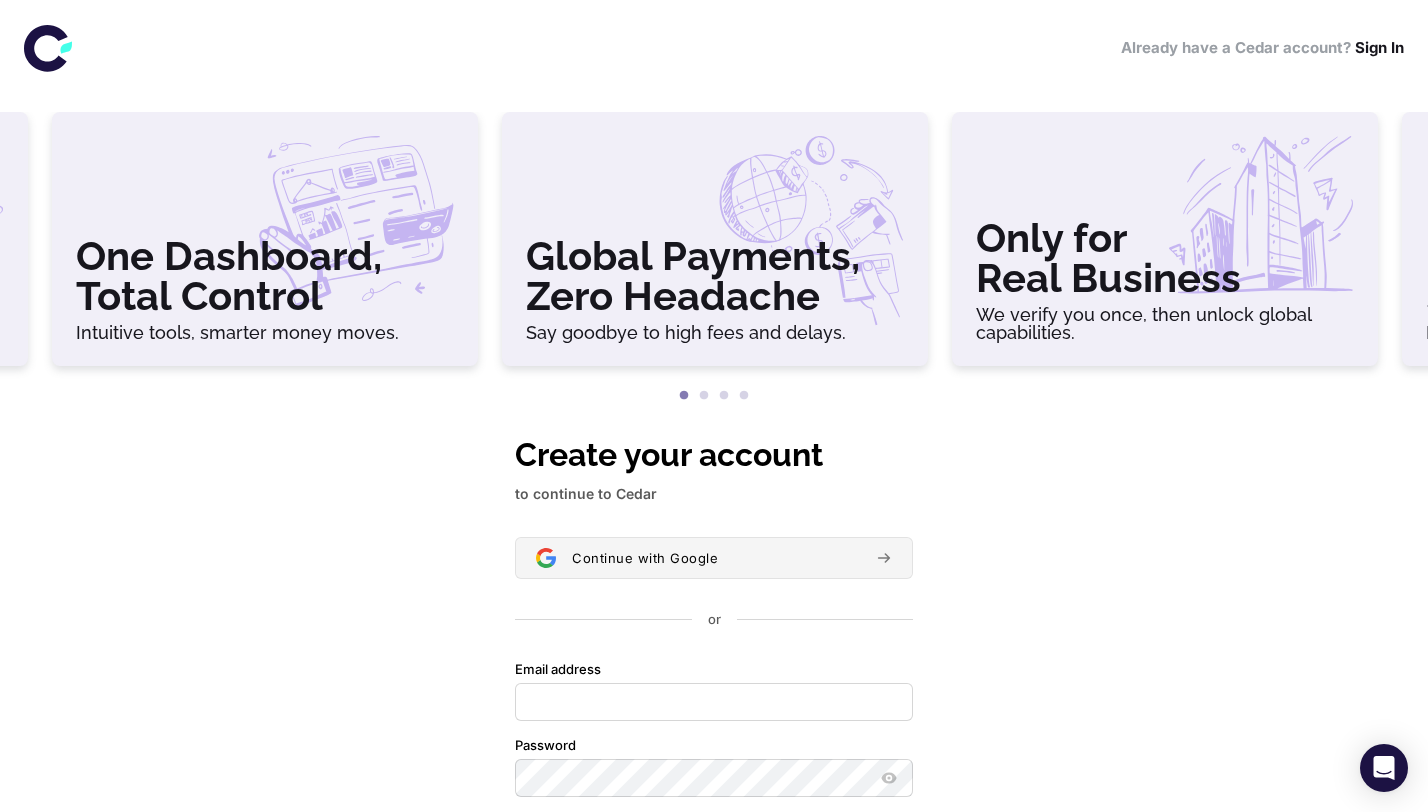 type 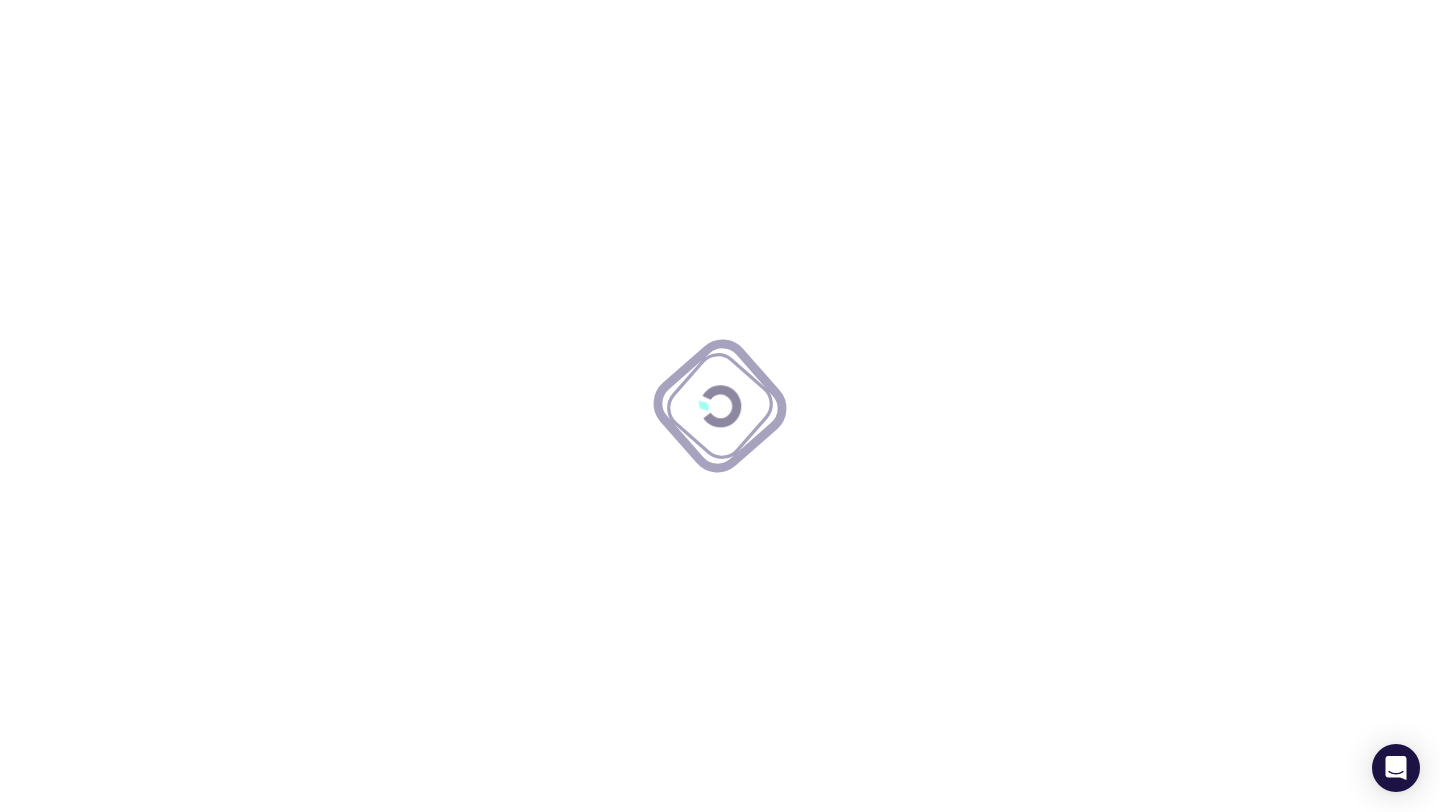 scroll, scrollTop: 0, scrollLeft: 0, axis: both 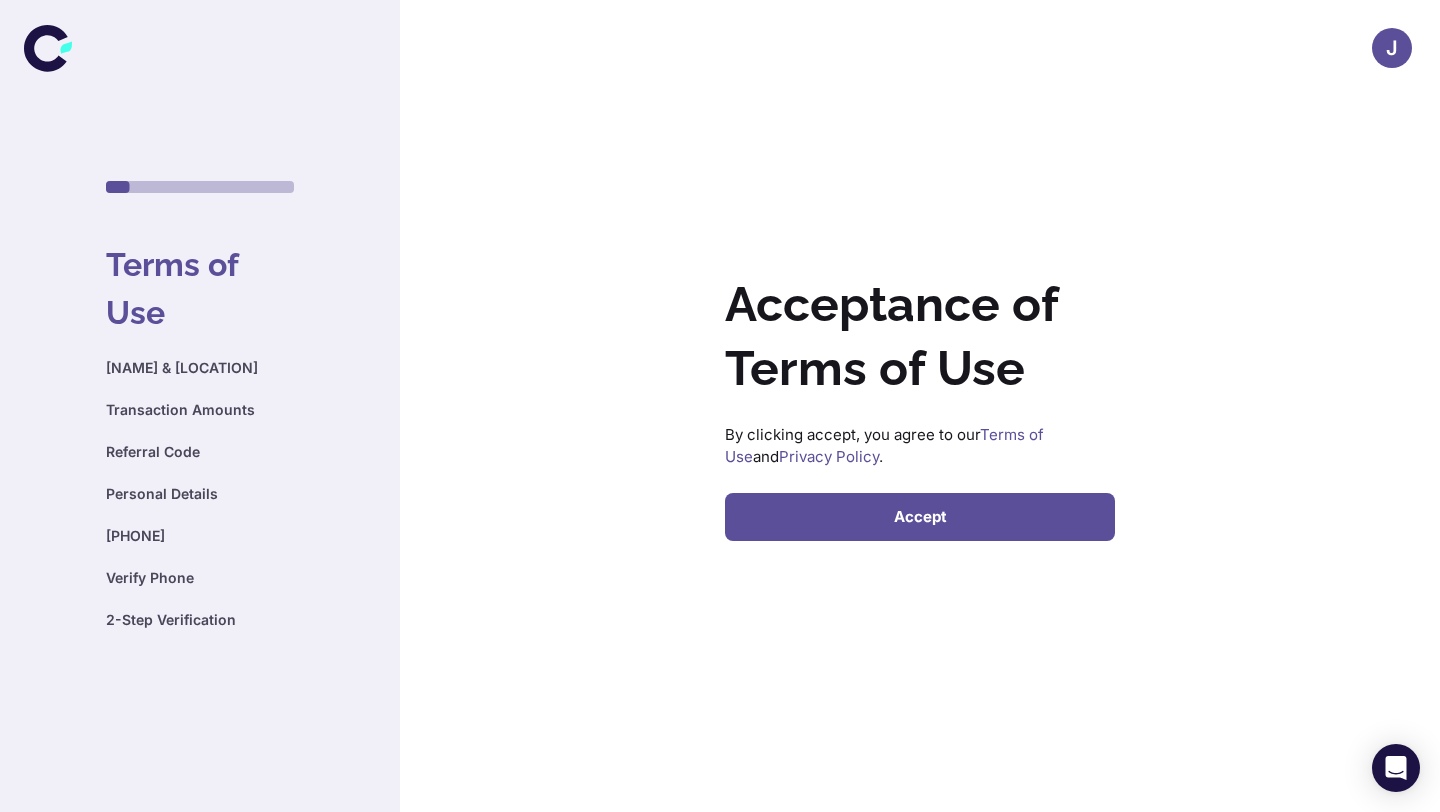 click on "Accept" at bounding box center [920, 517] 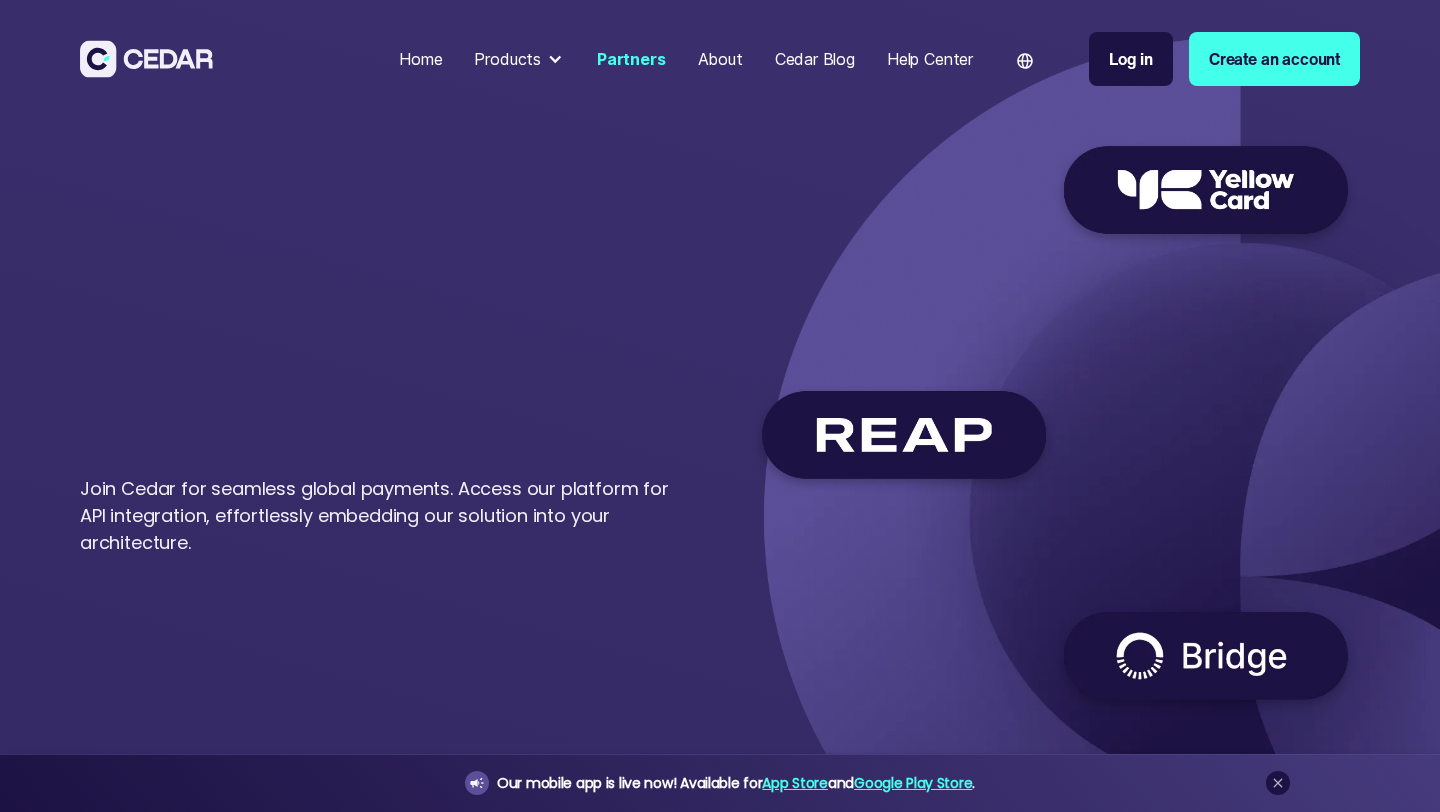 scroll, scrollTop: 0, scrollLeft: 0, axis: both 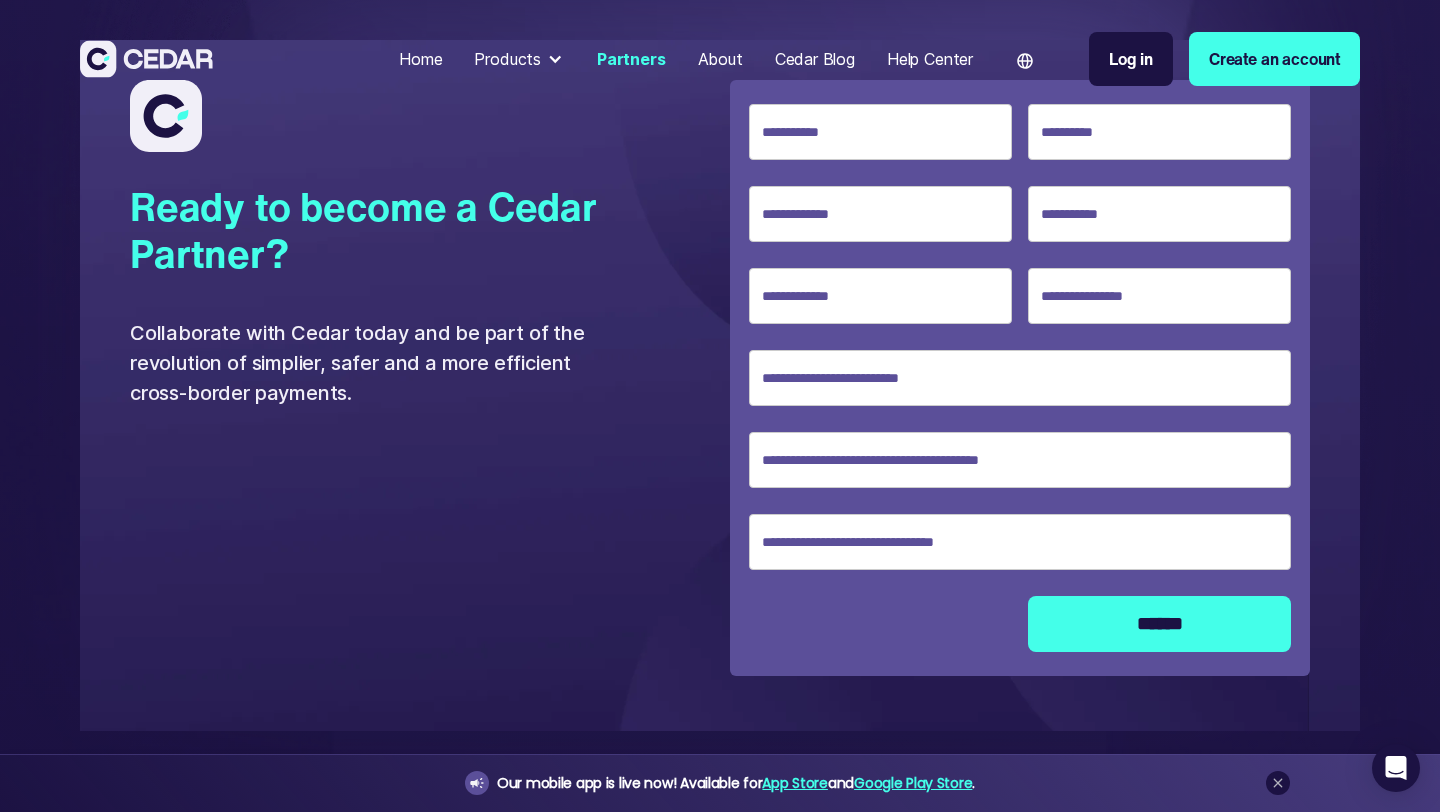 click on "Cedar Blog" at bounding box center [815, 59] 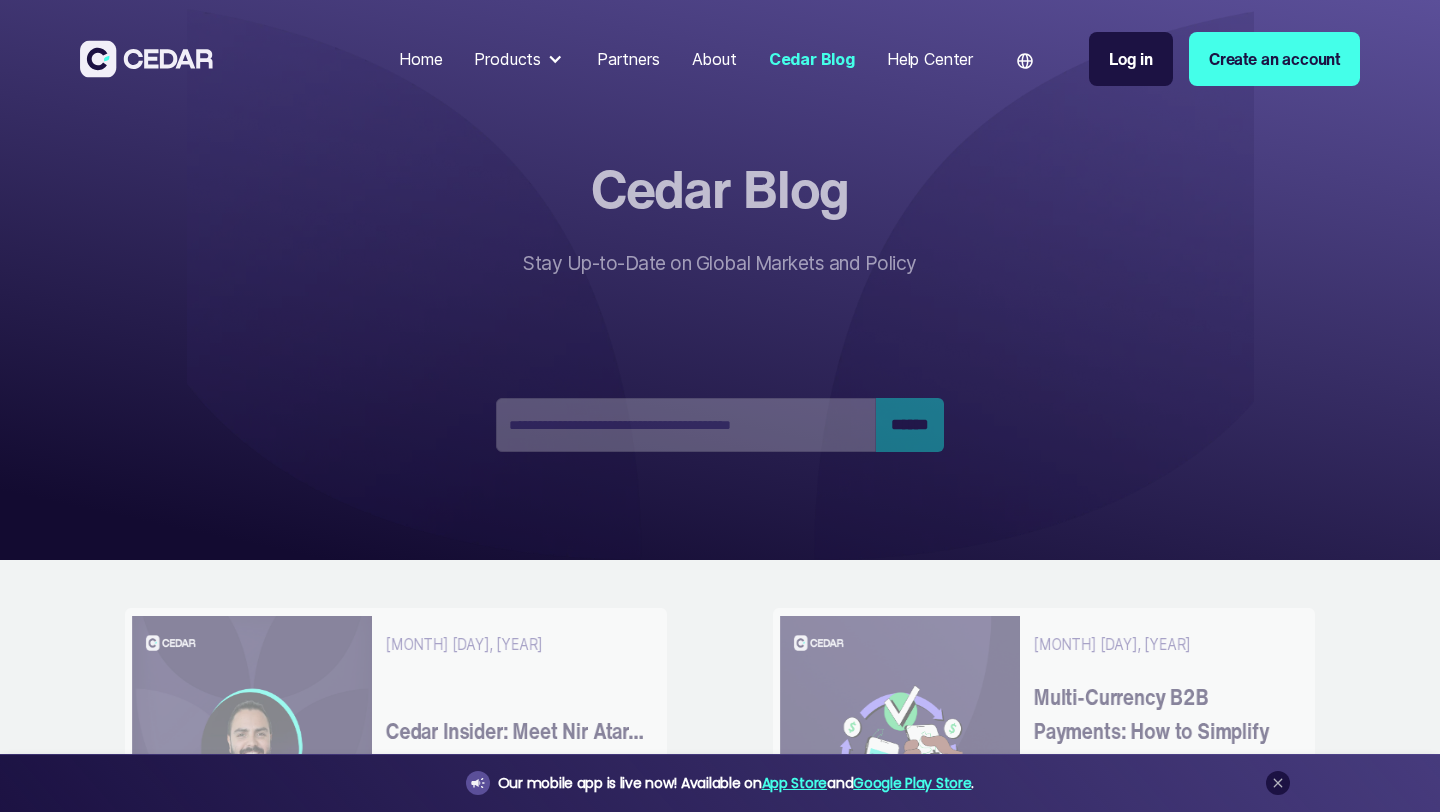 scroll, scrollTop: 0, scrollLeft: 0, axis: both 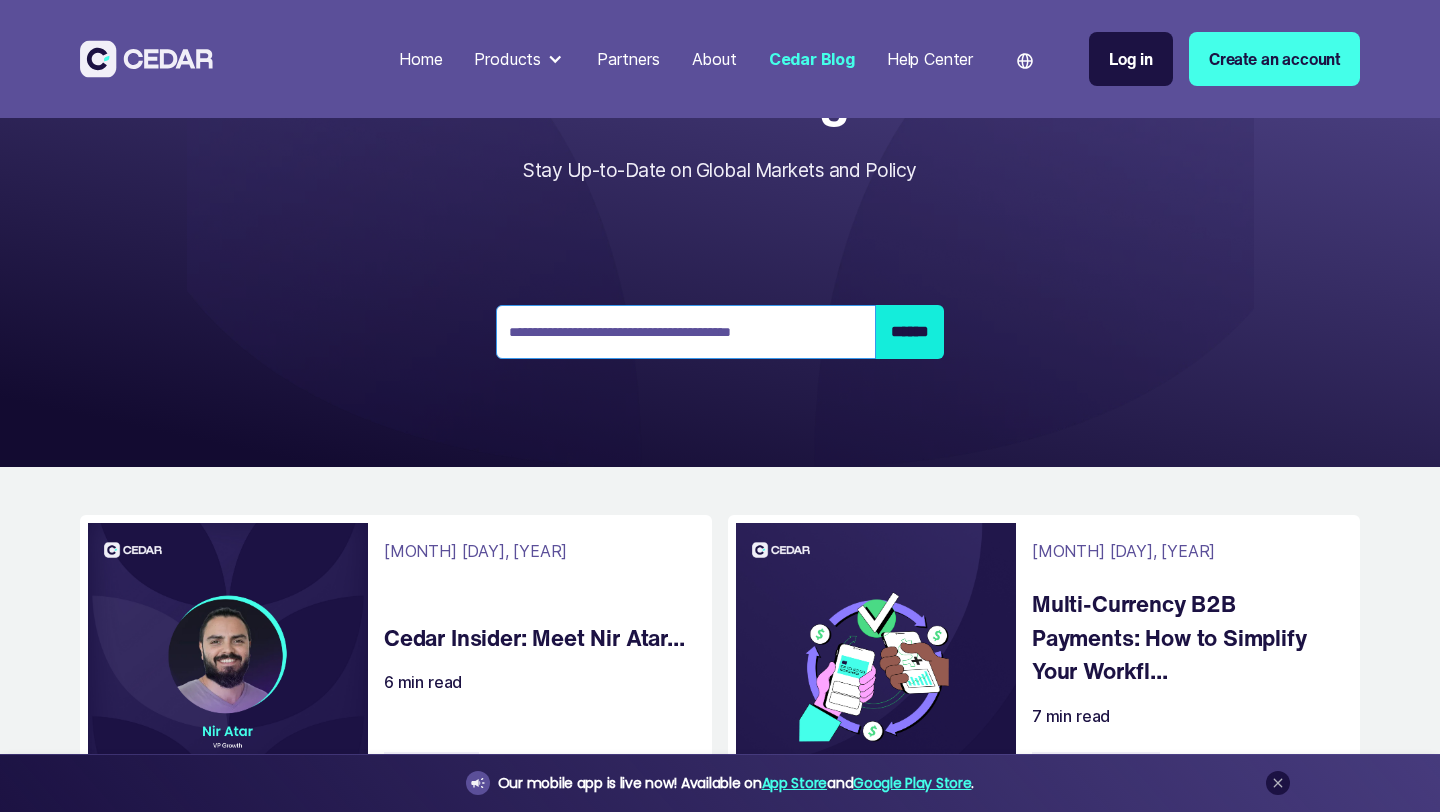 click at bounding box center (686, 332) 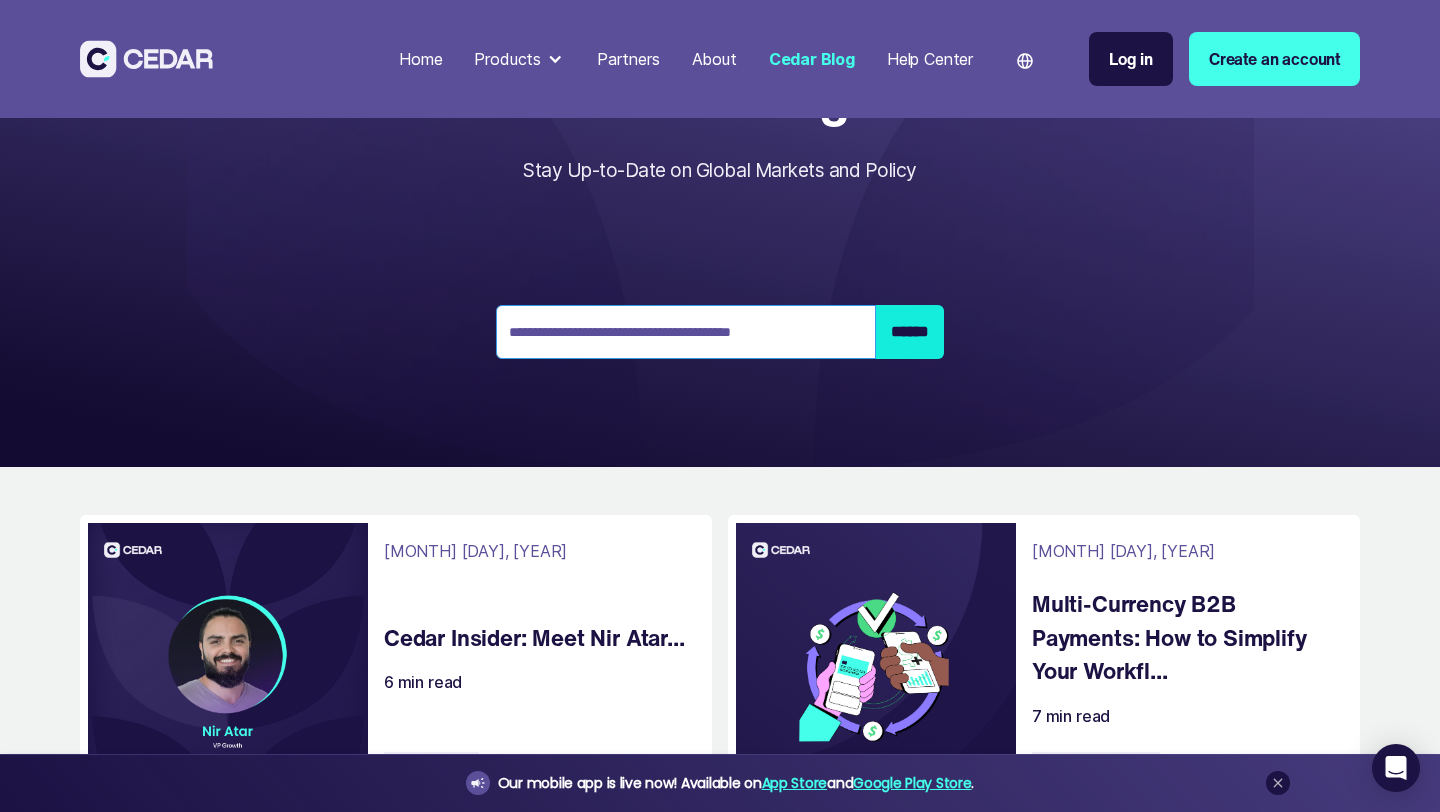 click at bounding box center [686, 332] 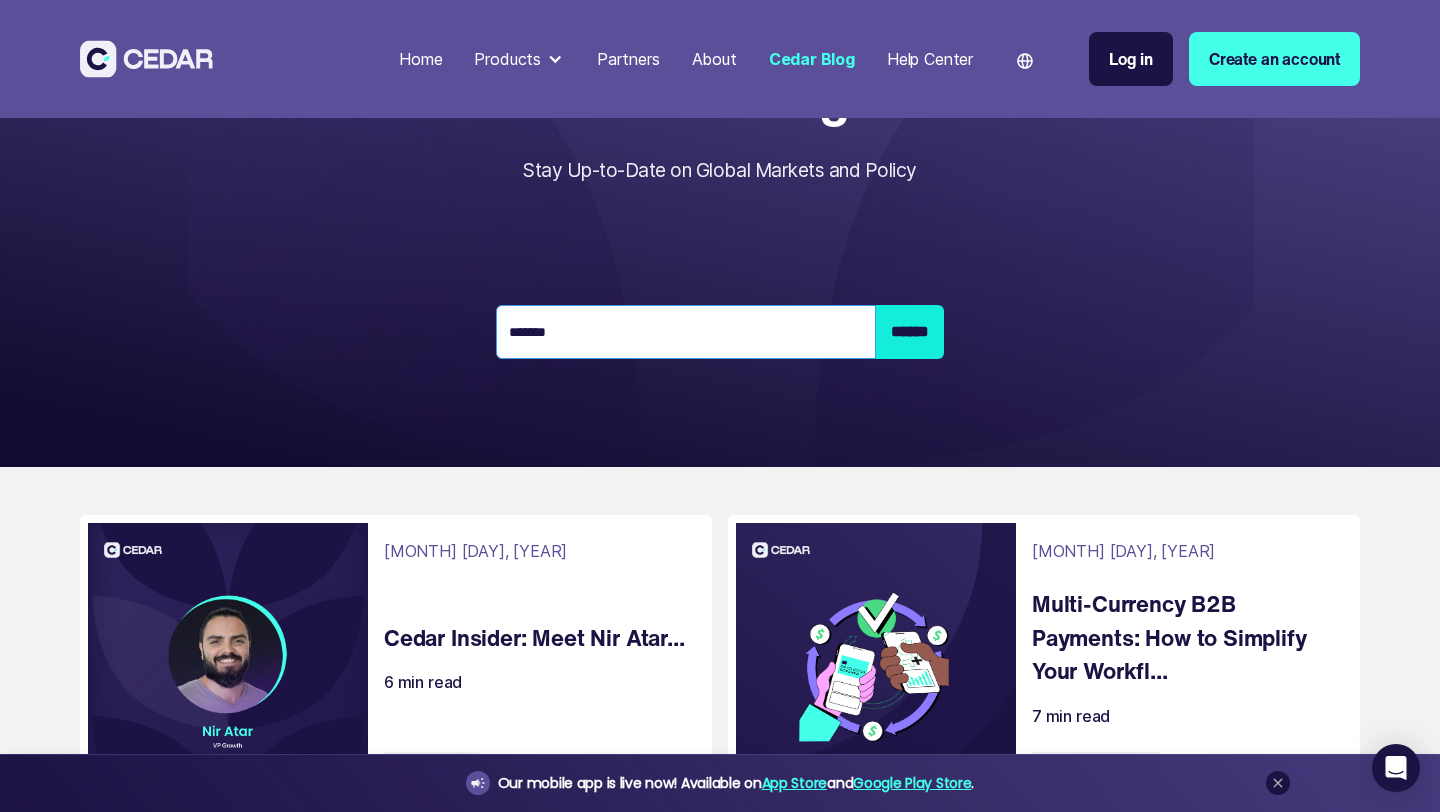 type on "*******" 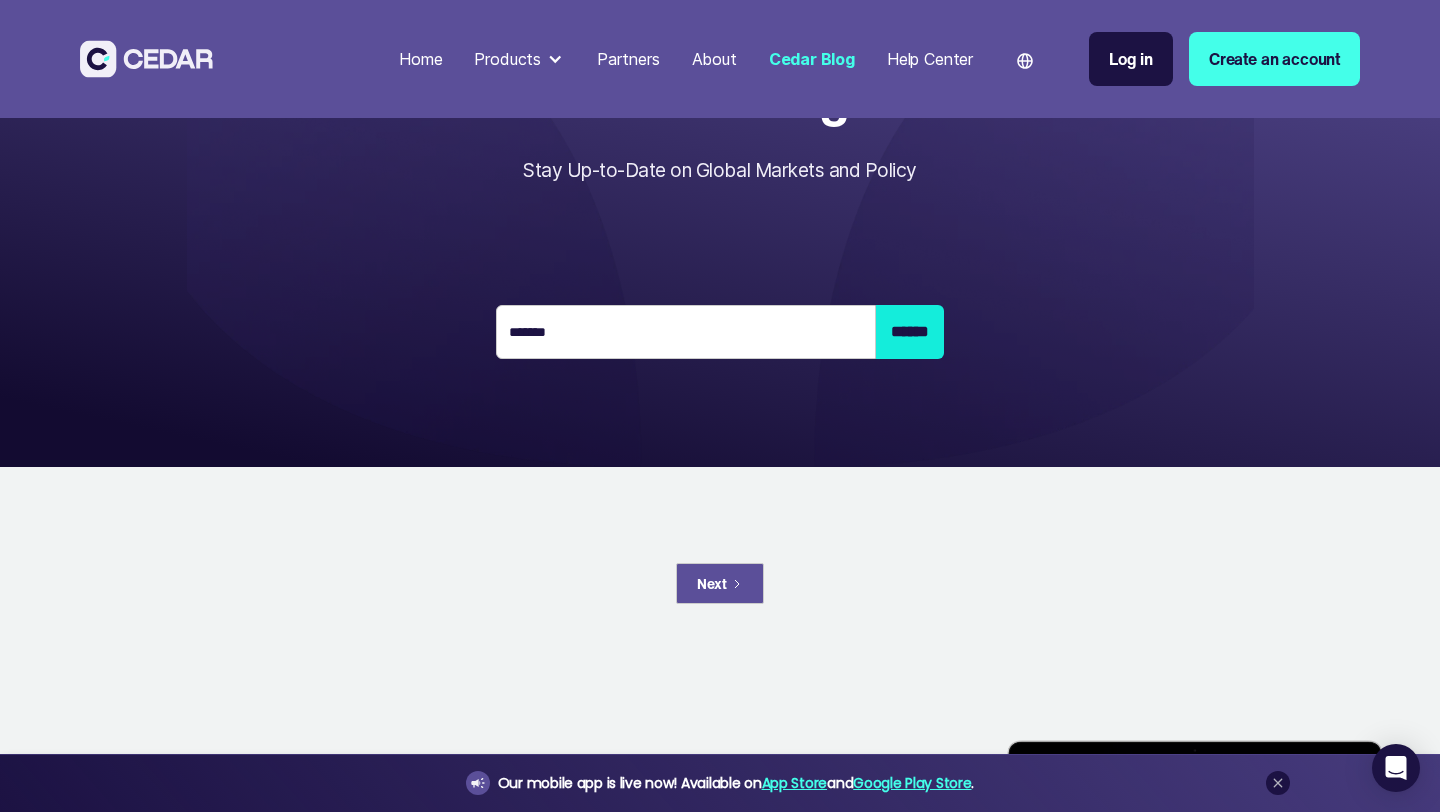 click on "Next" at bounding box center (720, 583) 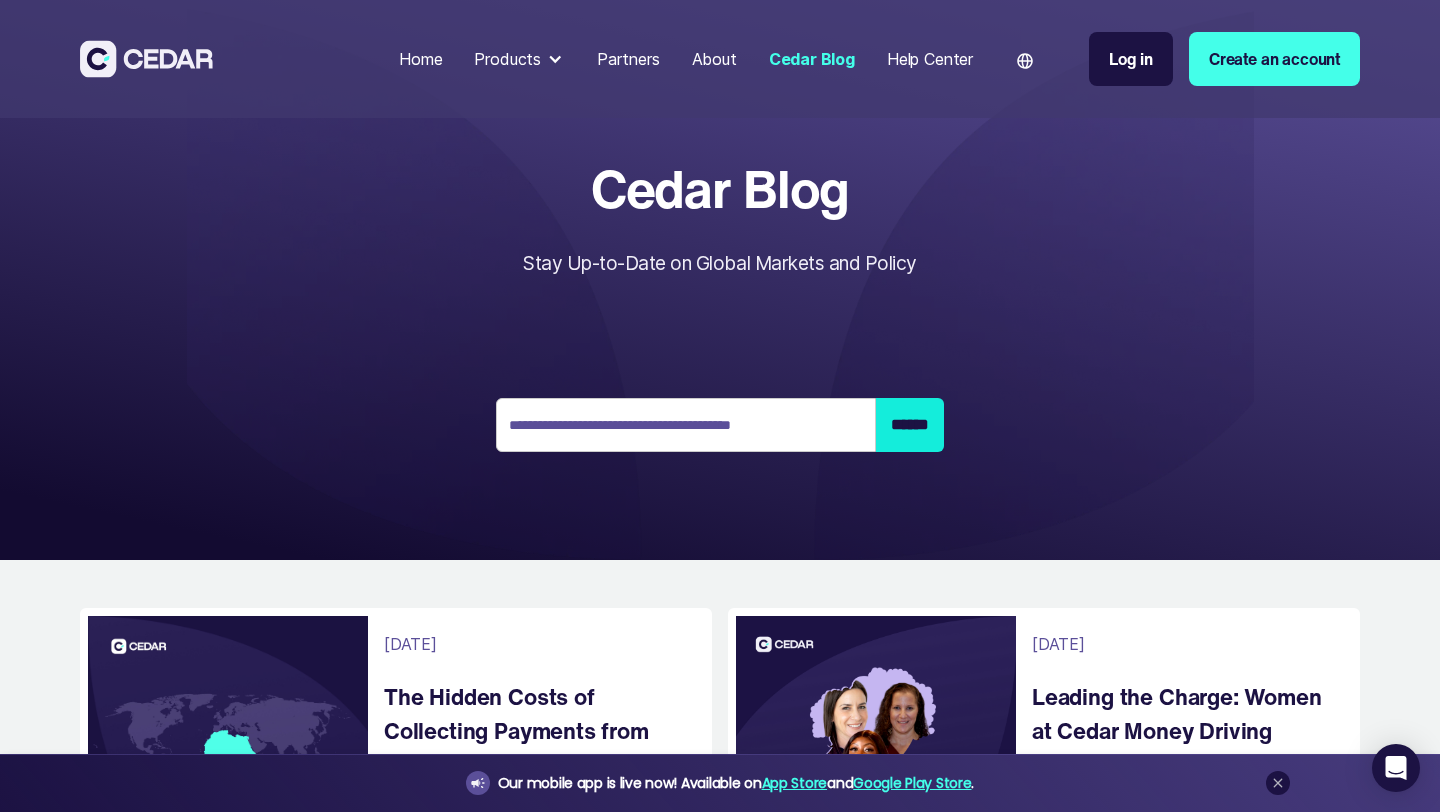 scroll, scrollTop: 157, scrollLeft: 0, axis: vertical 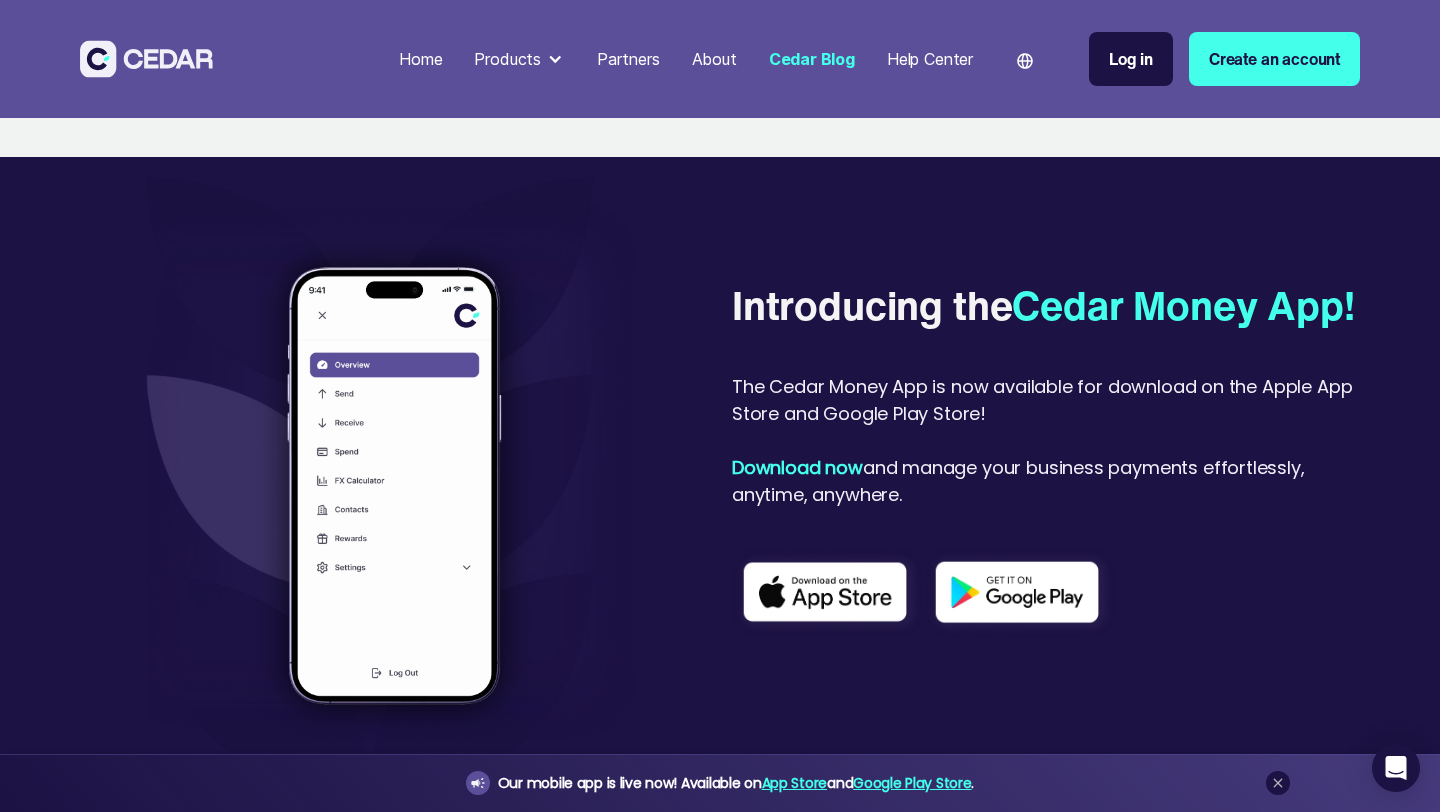 click on "Language" at bounding box center [1035, 59] 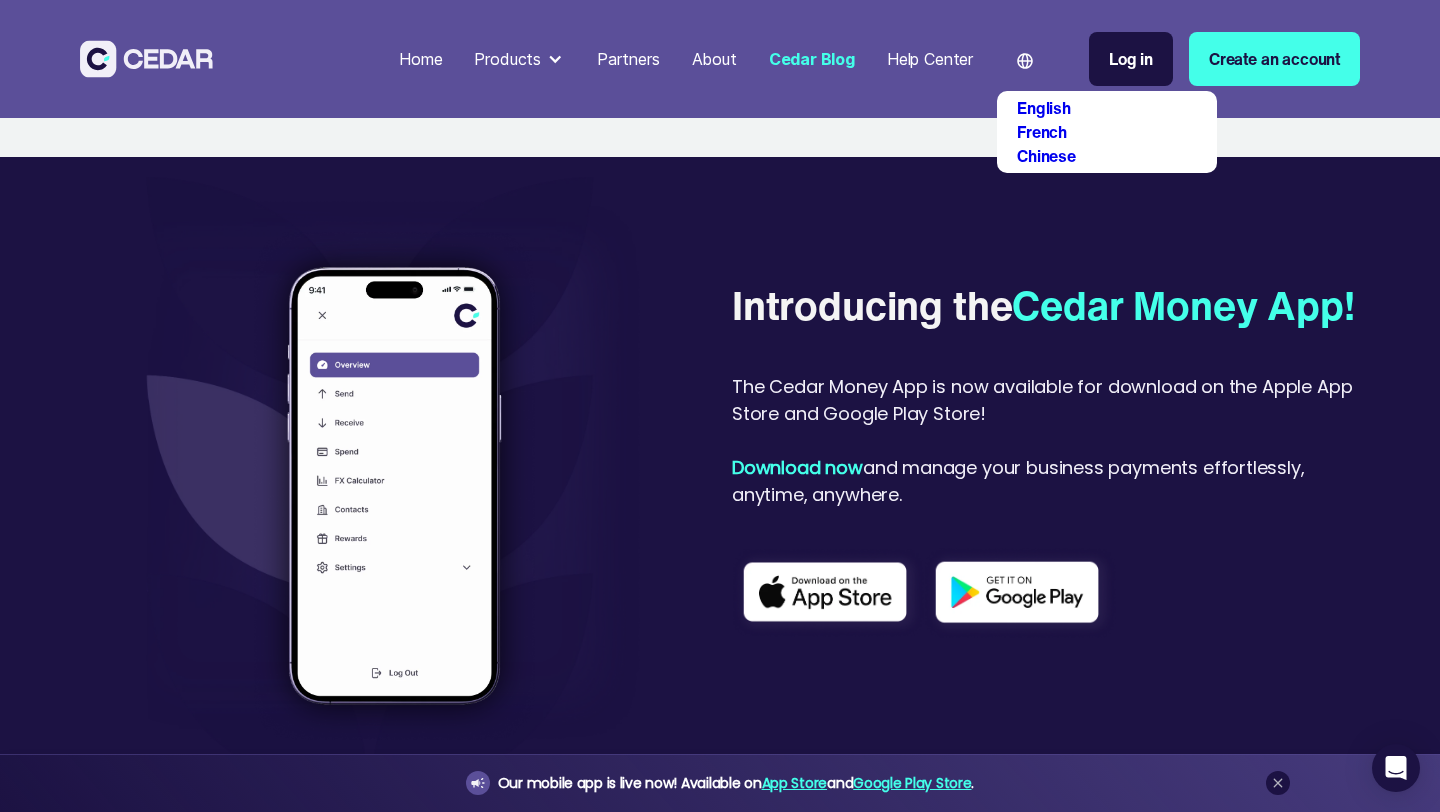 click on "Language" at bounding box center (1035, 59) 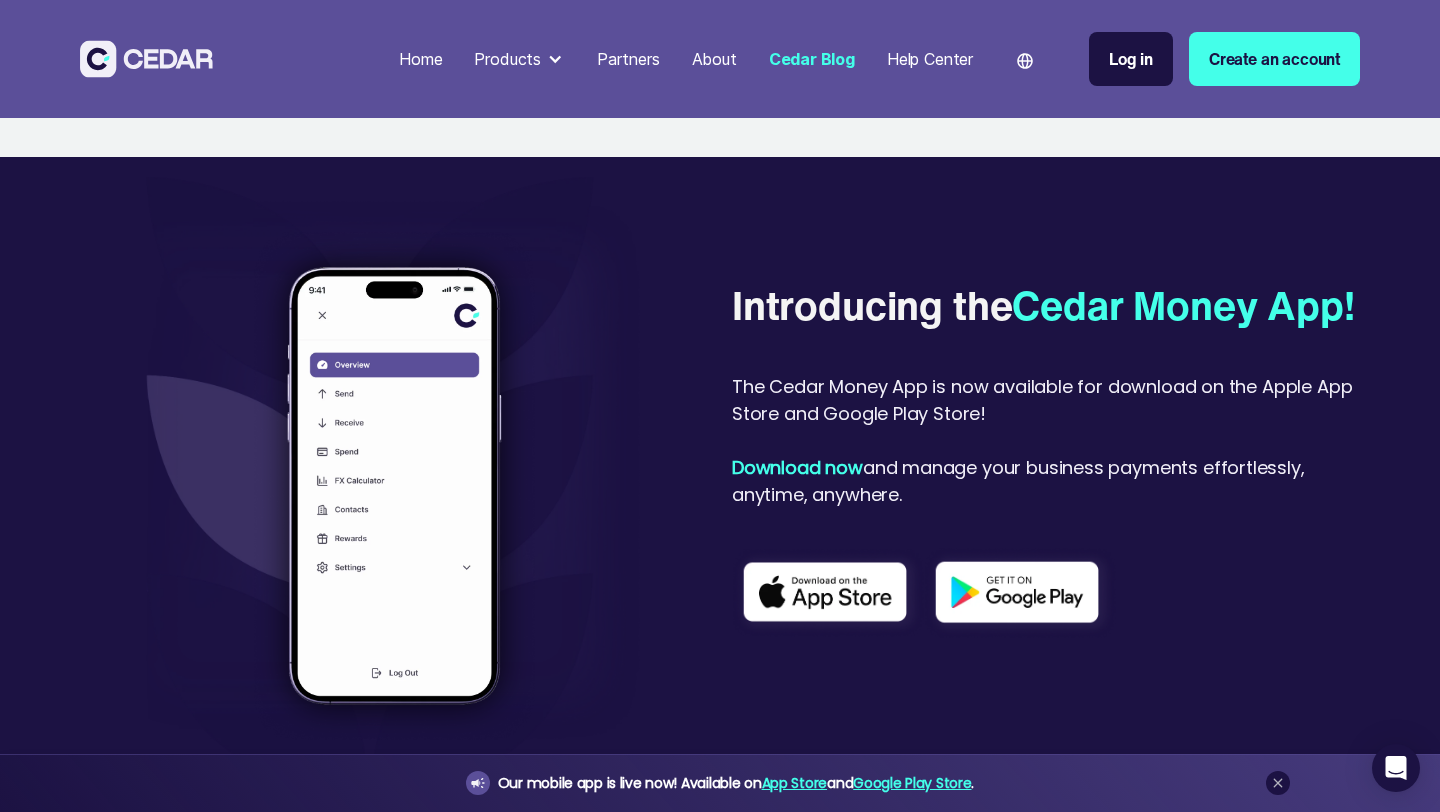 click on "Products" at bounding box center (519, 59) 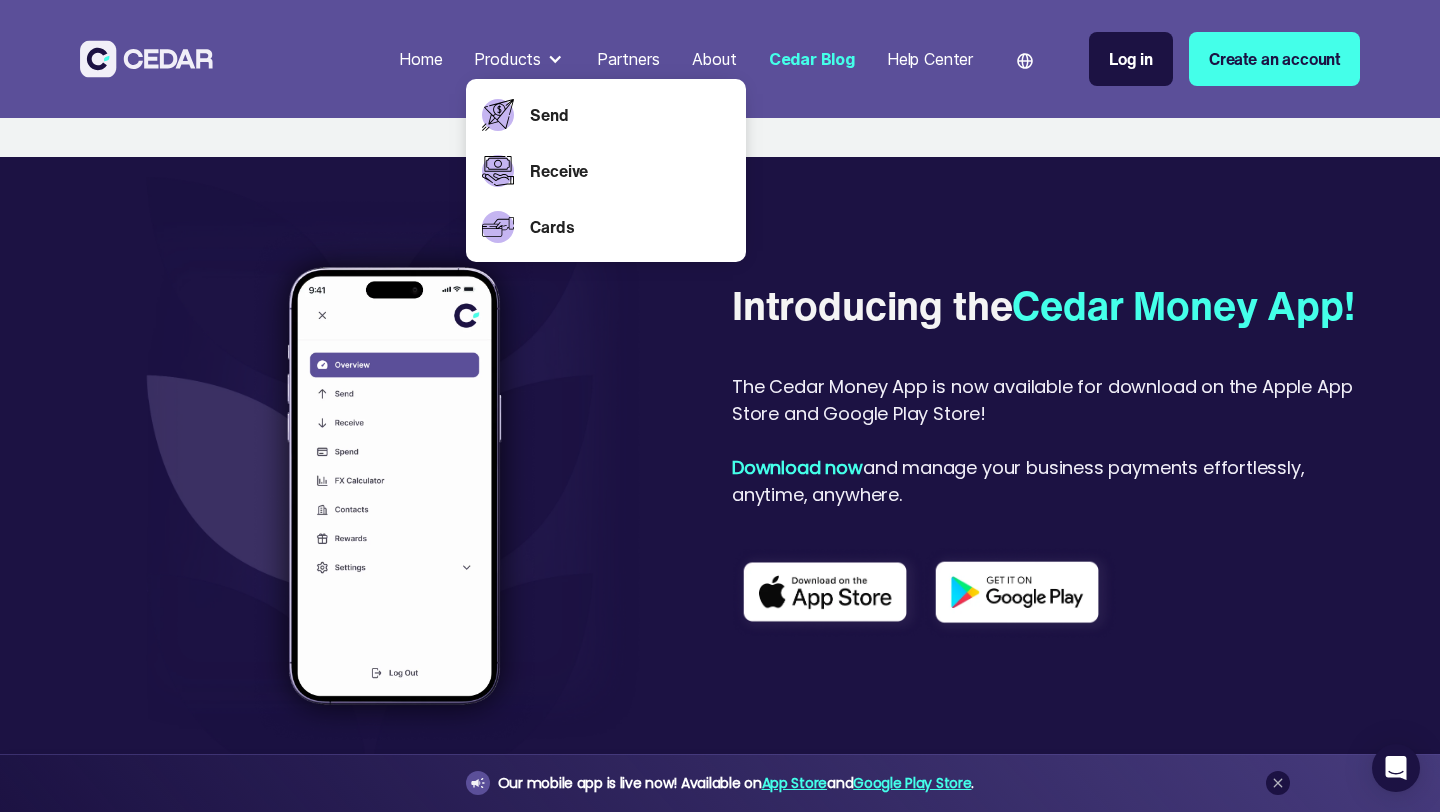 click on "Home" at bounding box center (420, 59) 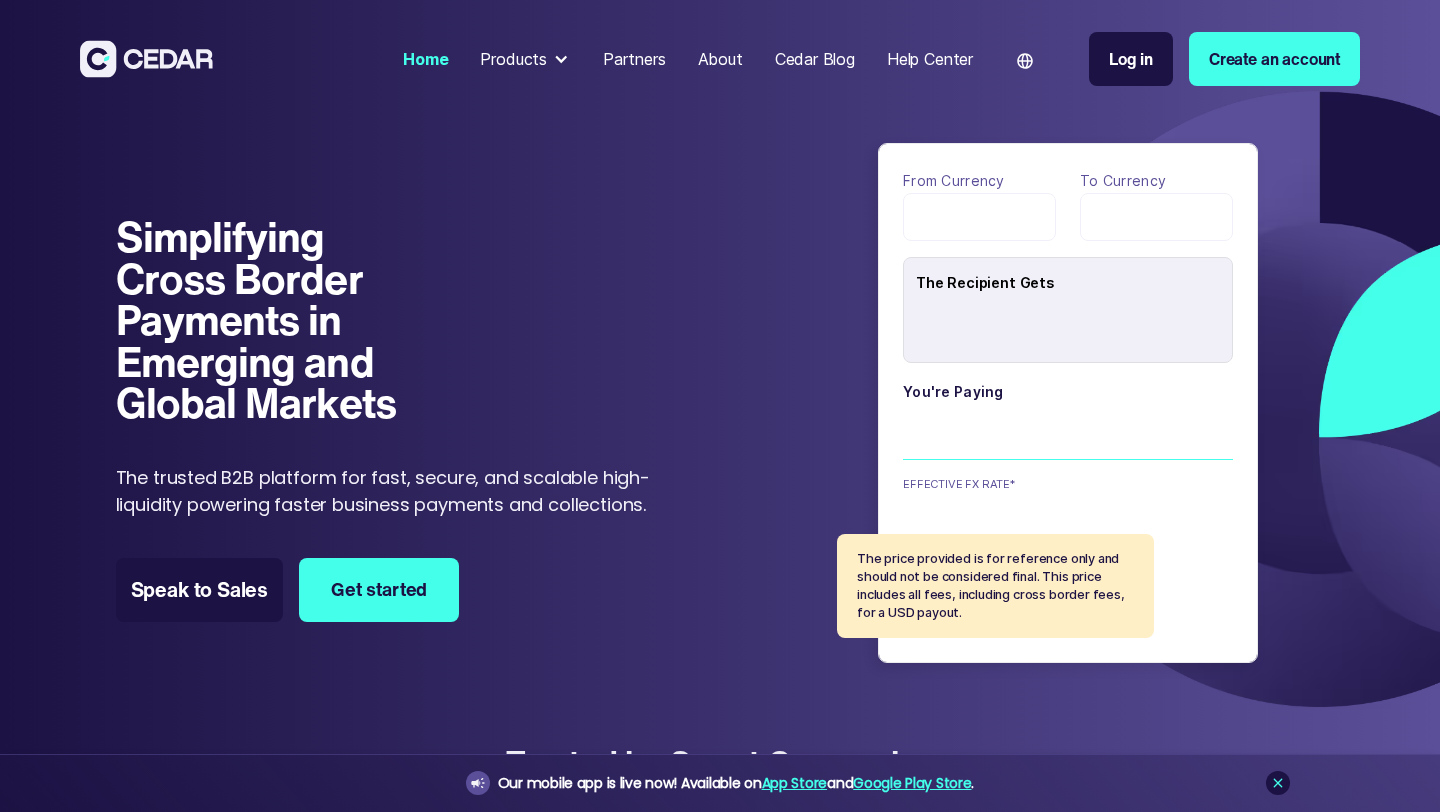 scroll, scrollTop: 0, scrollLeft: 0, axis: both 